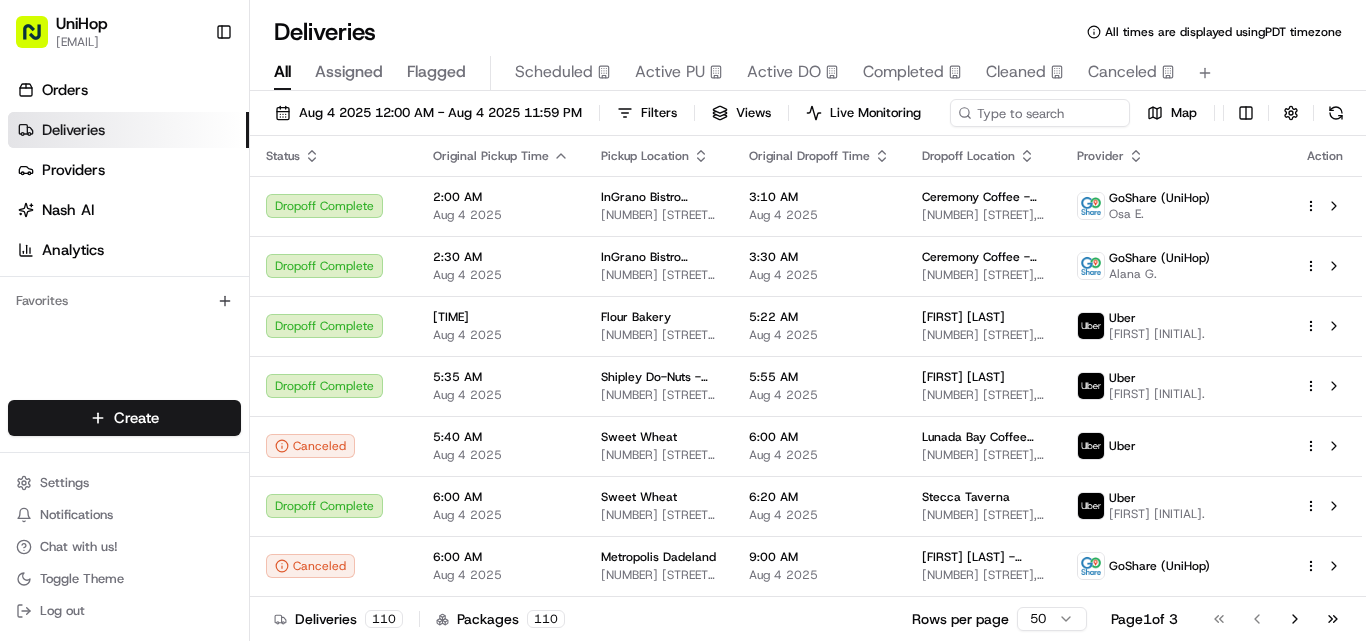 scroll, scrollTop: 0, scrollLeft: 0, axis: both 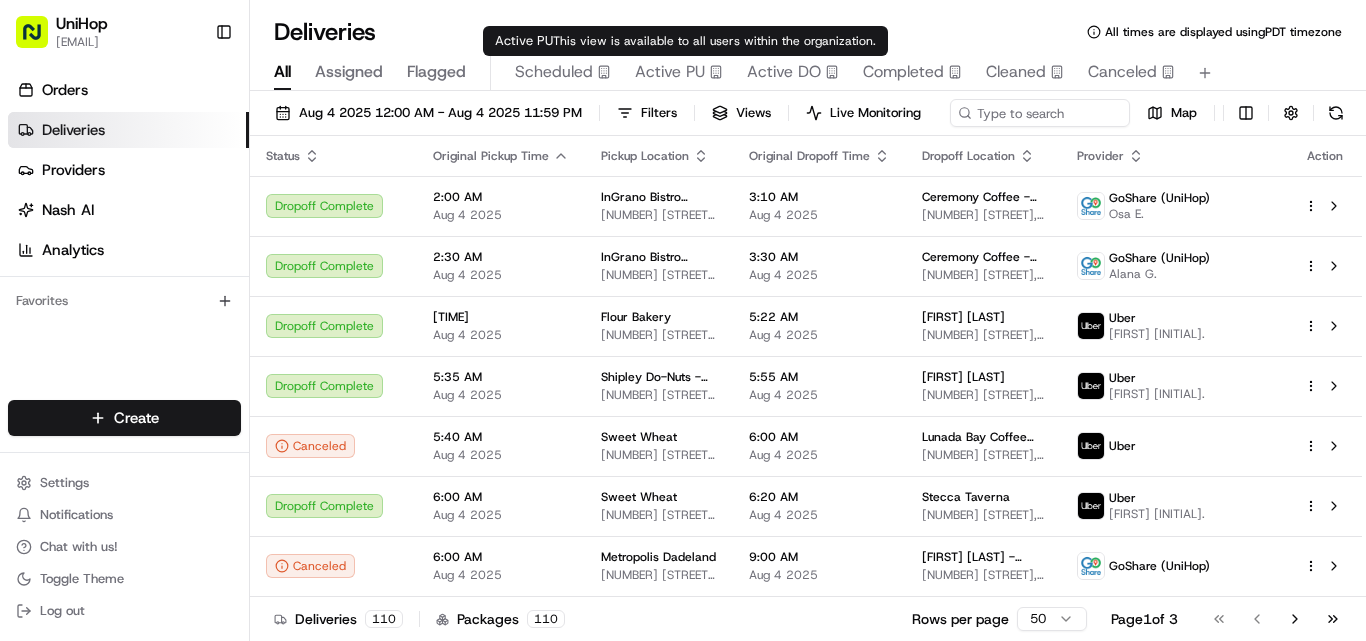 click on "Active PU" at bounding box center [670, 72] 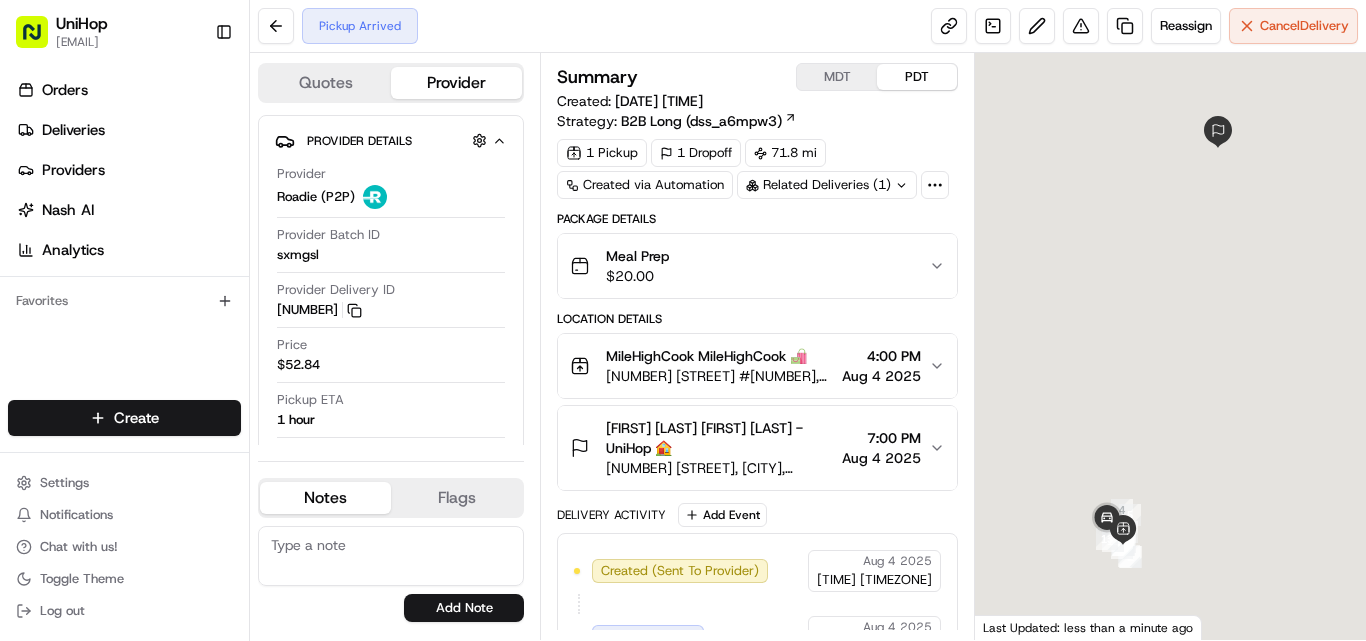 scroll, scrollTop: 0, scrollLeft: 0, axis: both 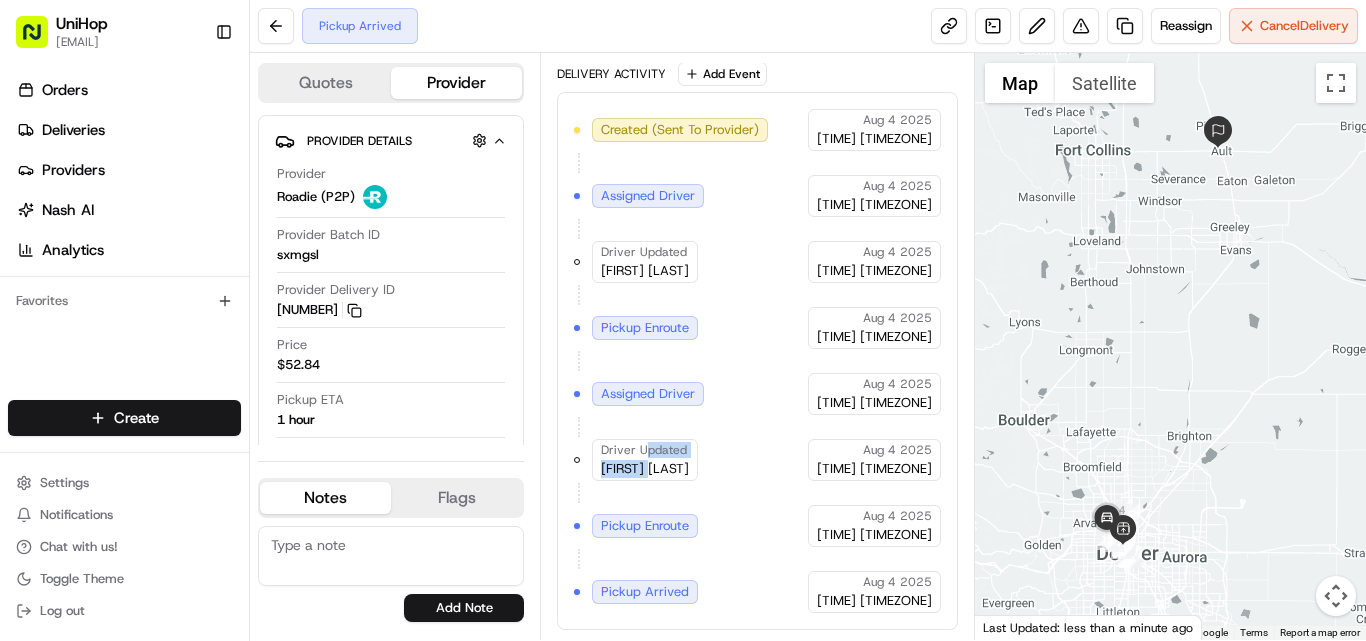 drag, startPoint x: 647, startPoint y: 457, endPoint x: 649, endPoint y: 467, distance: 10.198039 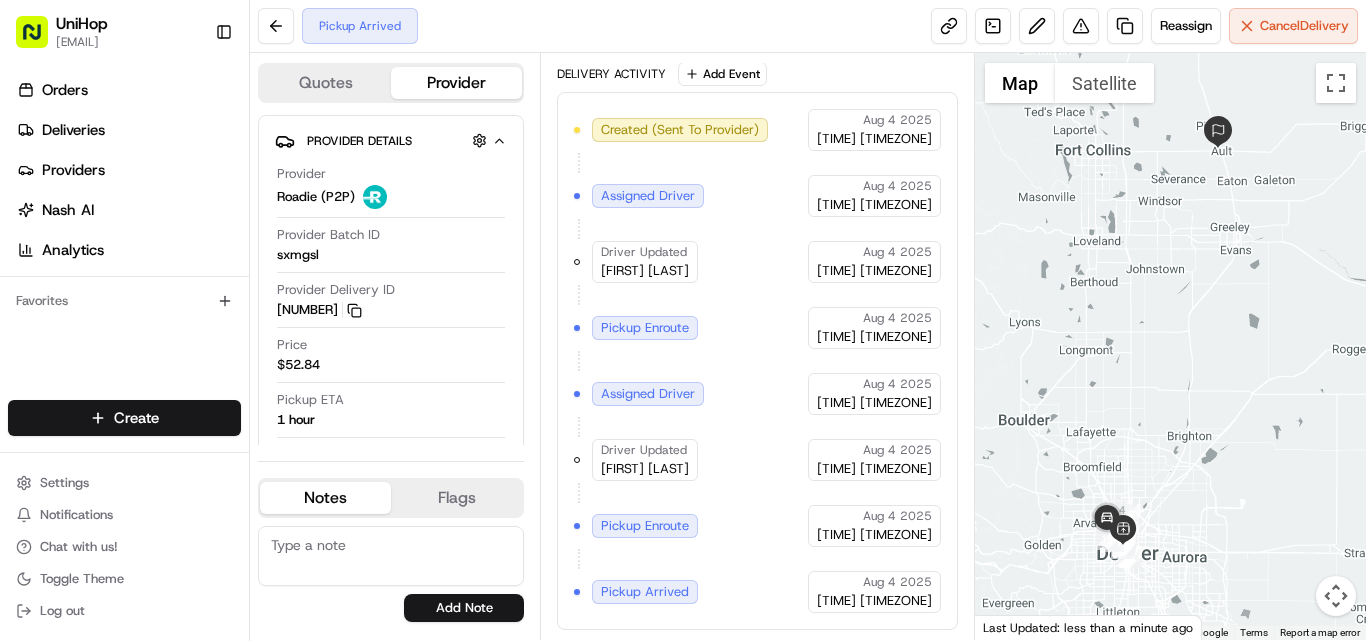 click on "Aug 4 2025" at bounding box center (897, 450) 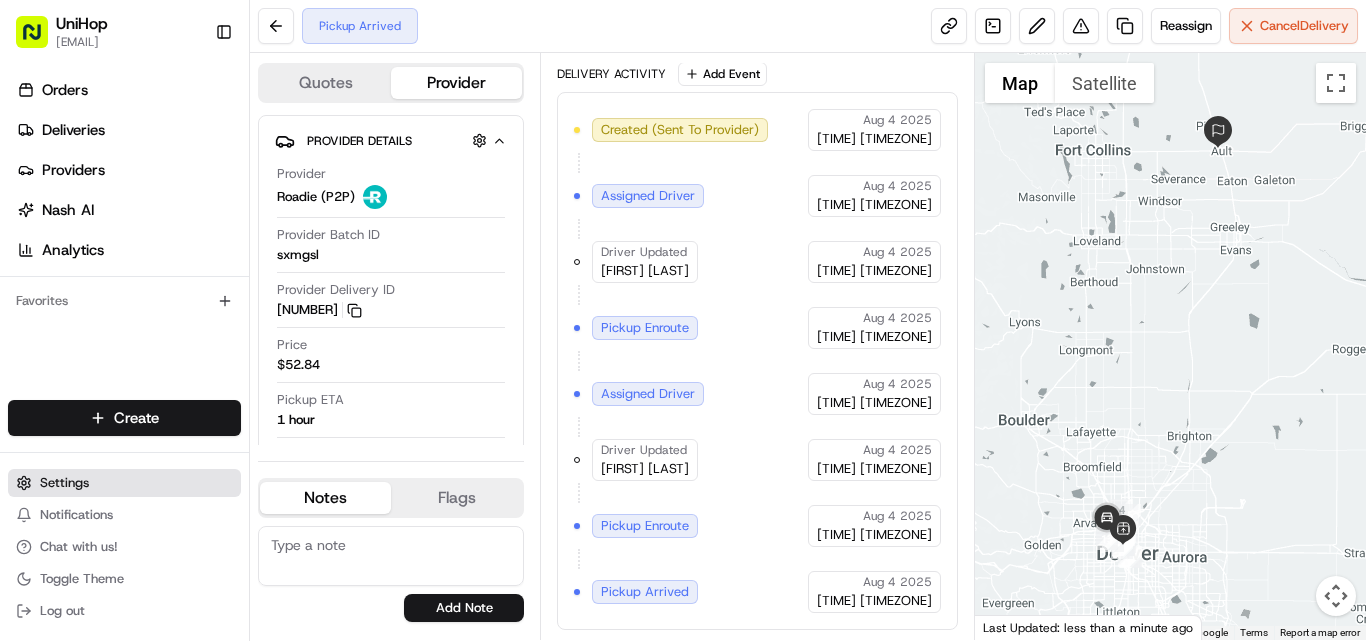 click on "Settings" at bounding box center (64, 483) 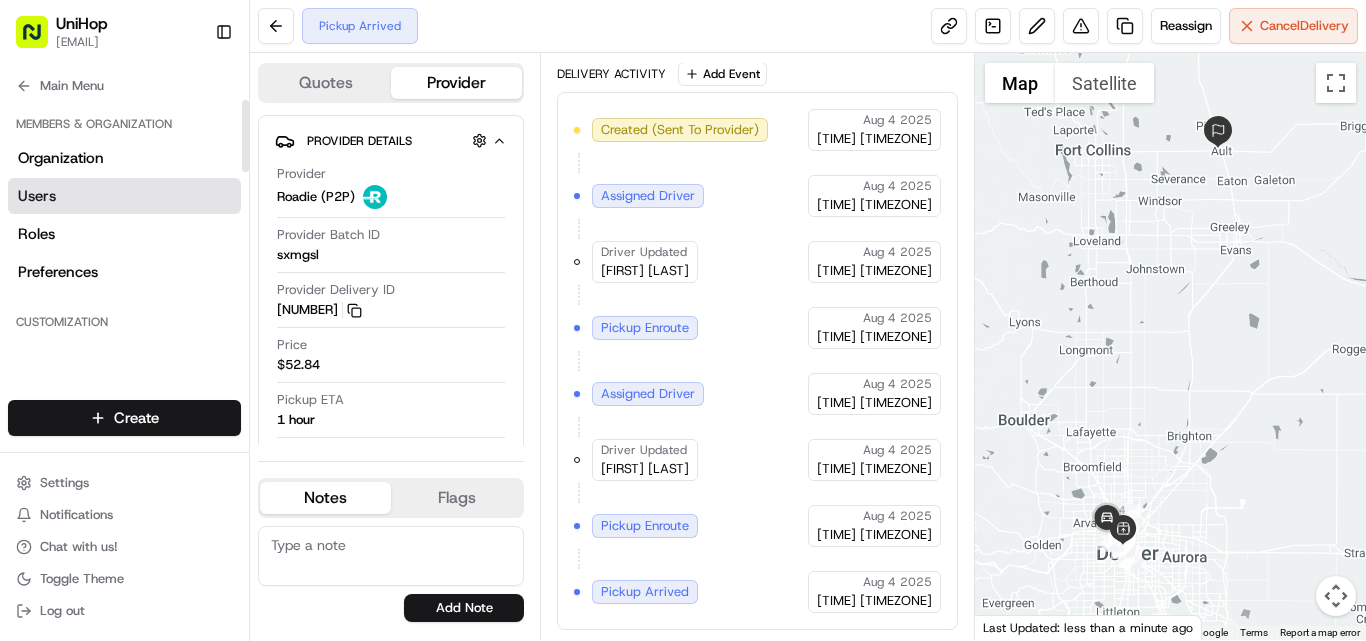click on "Users" at bounding box center [37, 196] 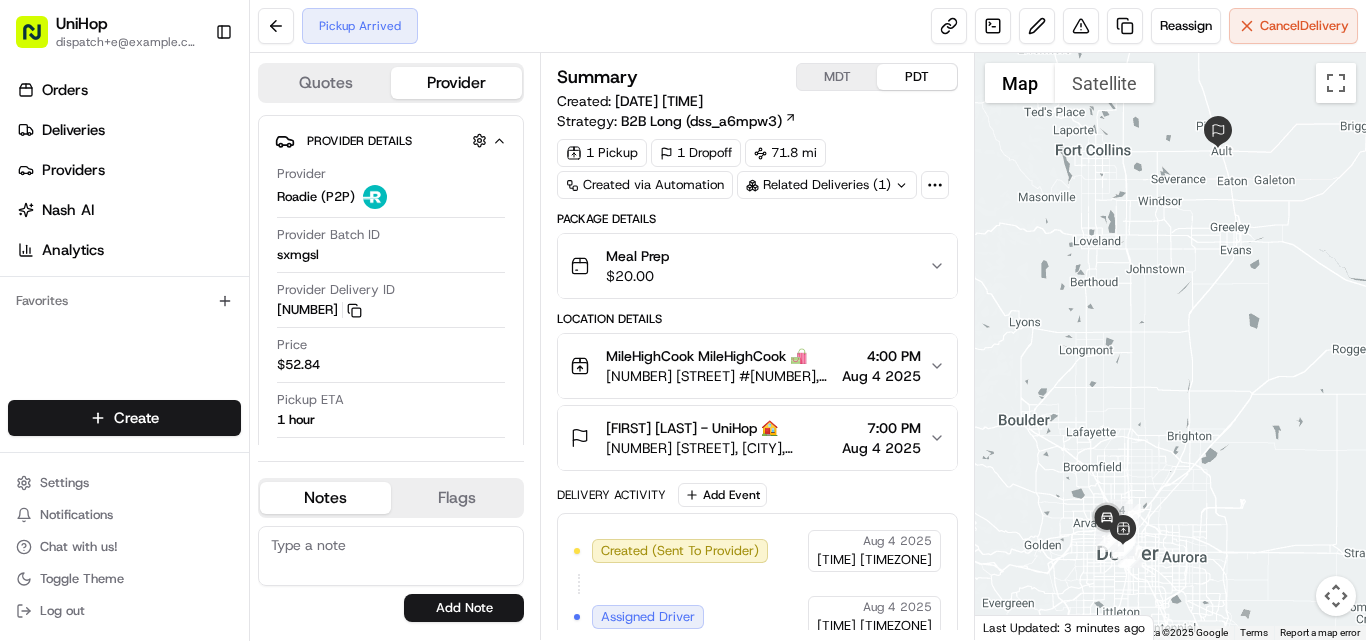scroll, scrollTop: 0, scrollLeft: 0, axis: both 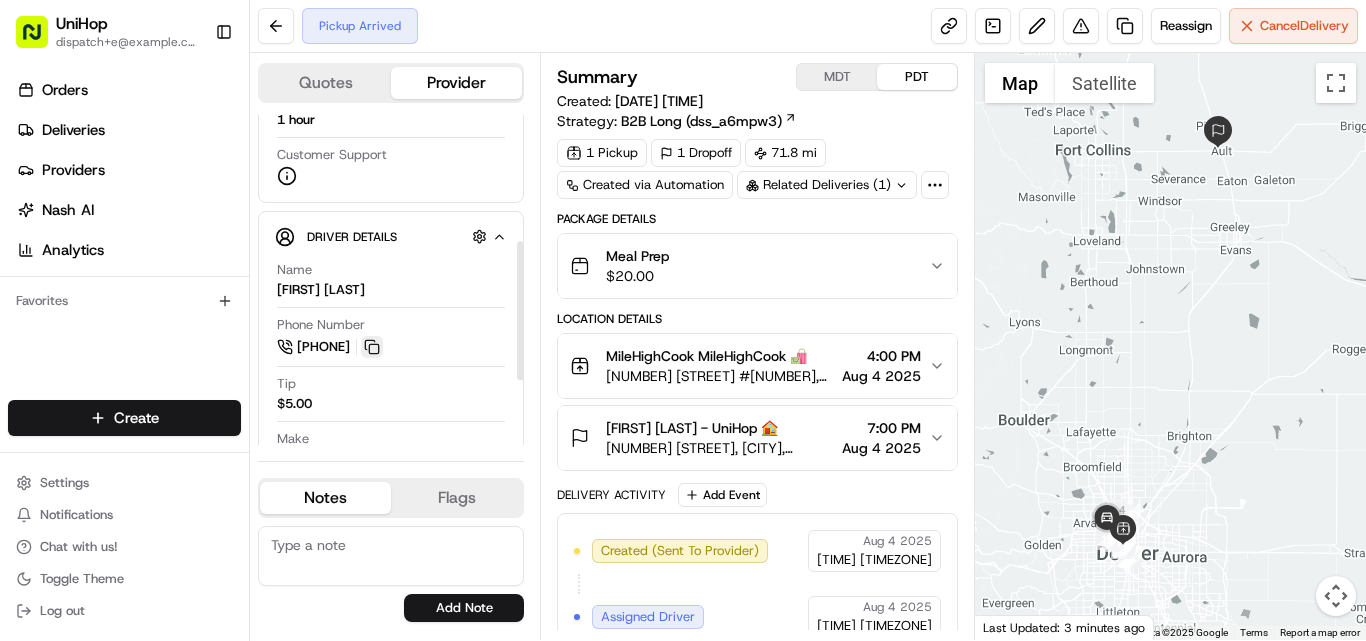 click at bounding box center (372, 347) 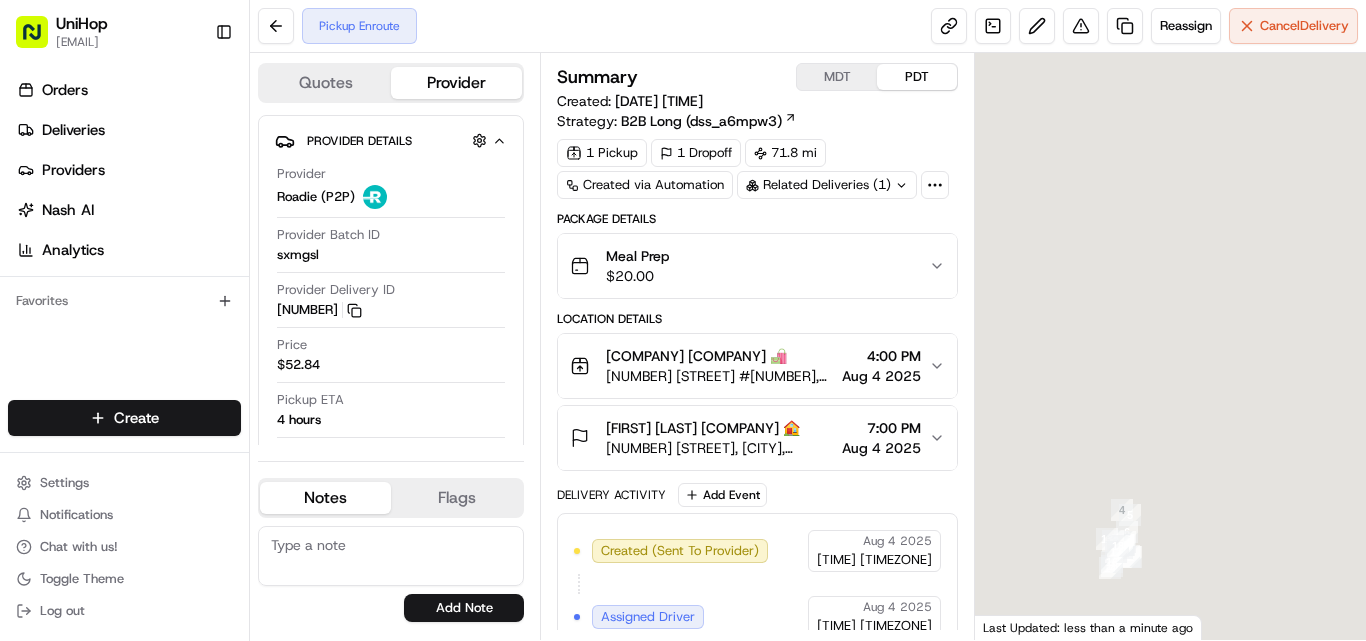 scroll, scrollTop: 0, scrollLeft: 0, axis: both 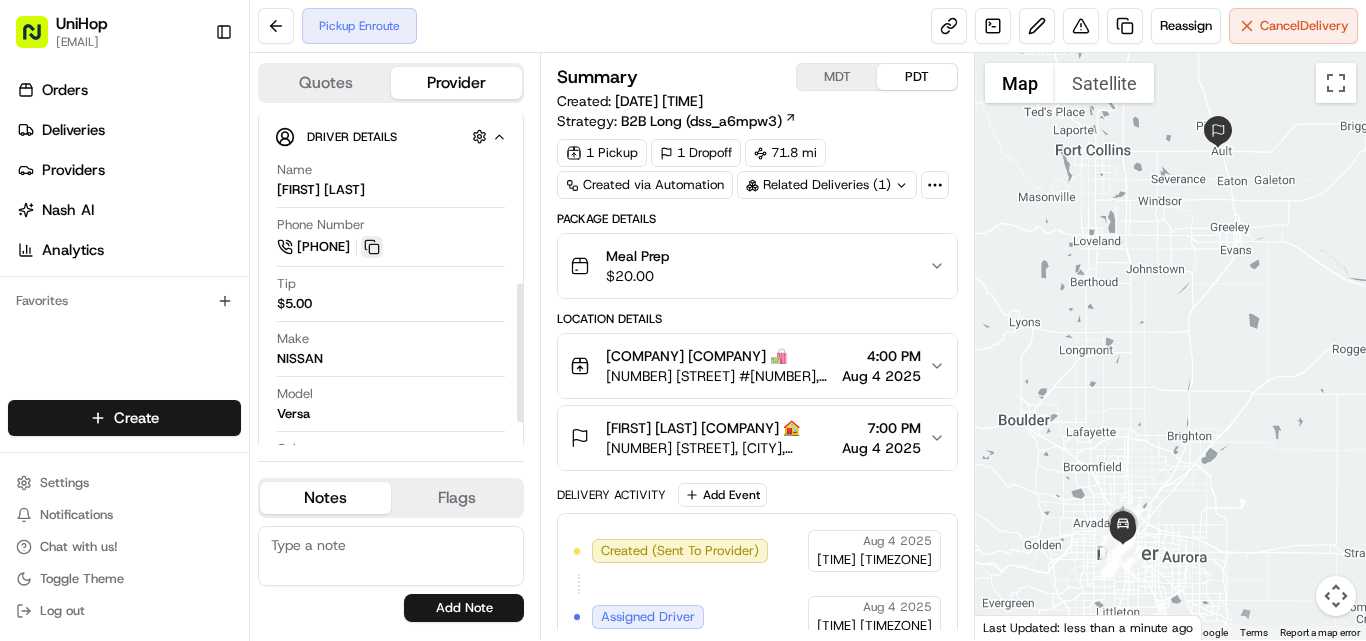 click at bounding box center [372, 247] 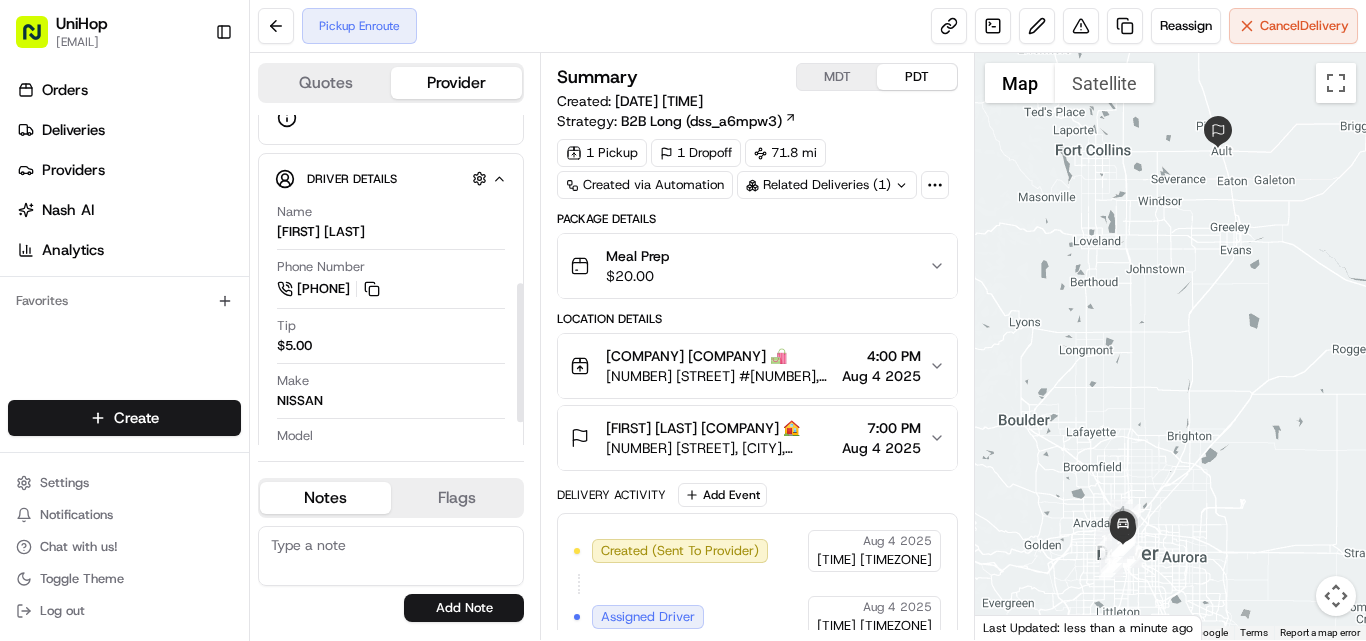 scroll, scrollTop: 400, scrollLeft: 0, axis: vertical 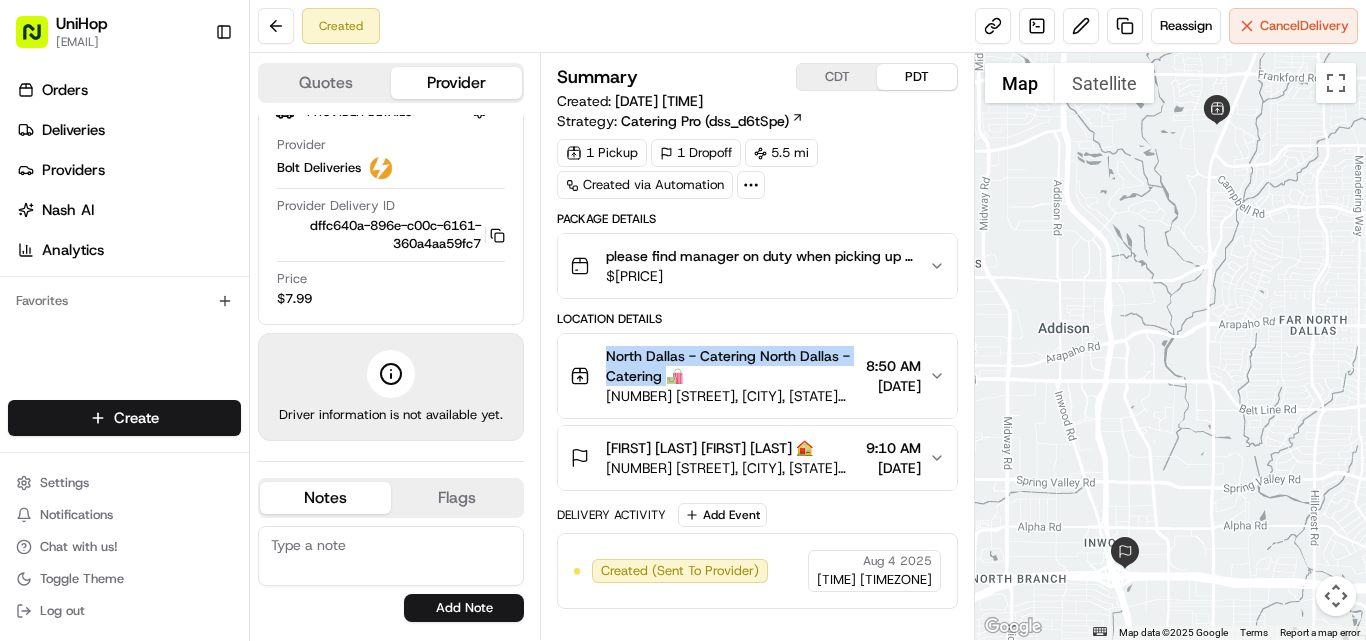 drag, startPoint x: 596, startPoint y: 351, endPoint x: 719, endPoint y: 380, distance: 126.37247 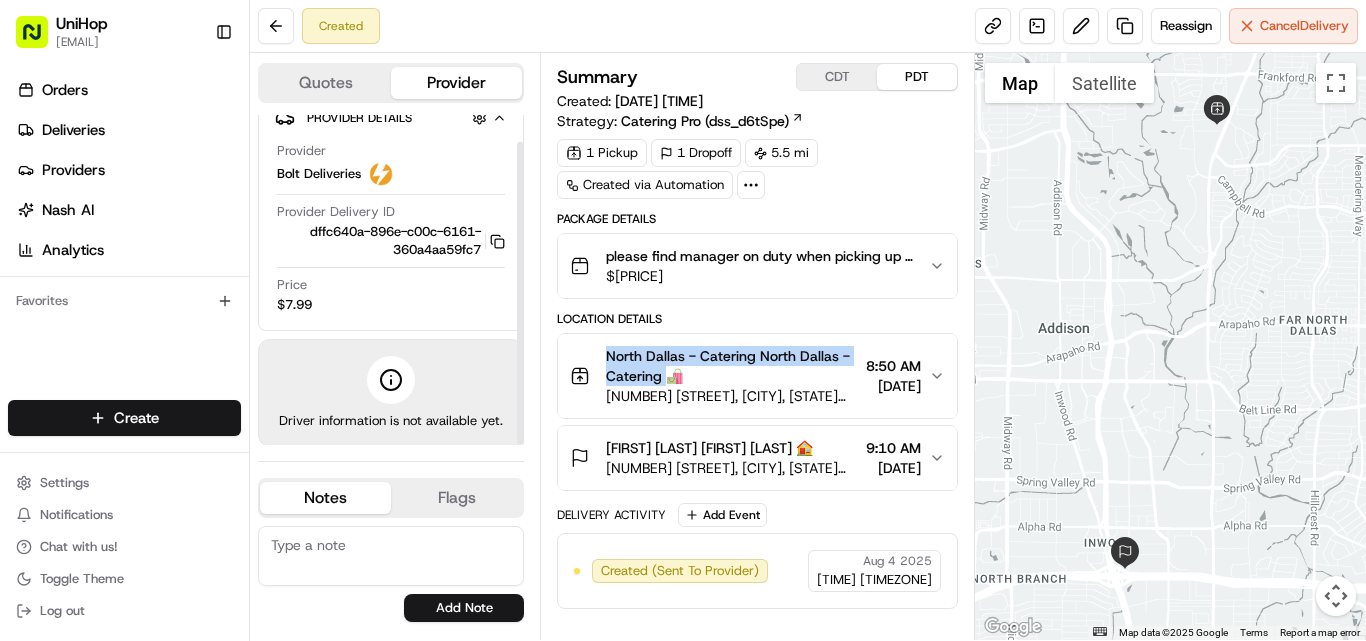 scroll, scrollTop: 29, scrollLeft: 0, axis: vertical 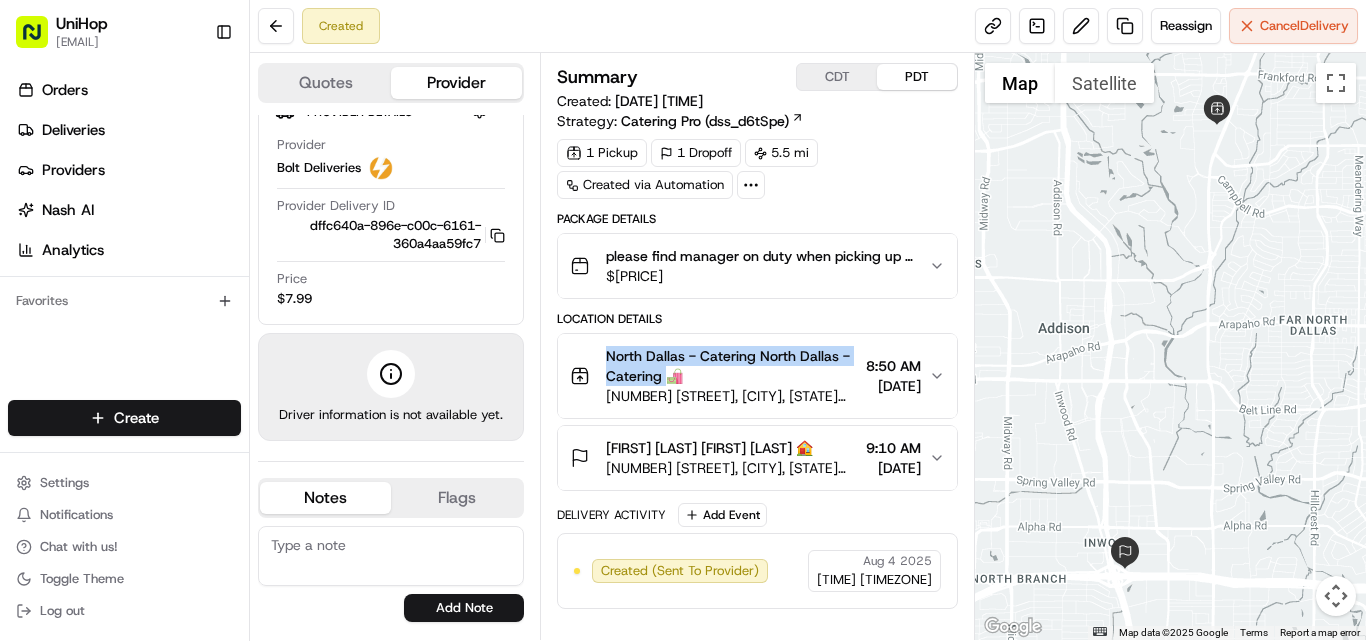 click at bounding box center [1125, 553] 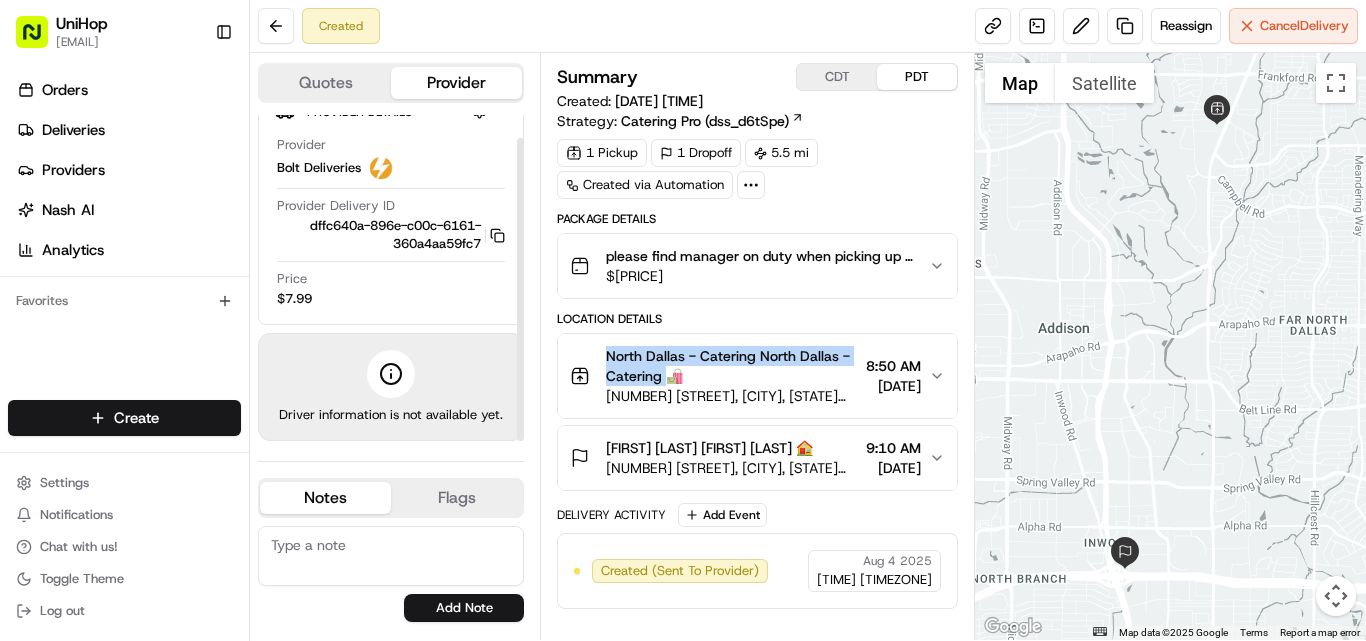 scroll, scrollTop: 0, scrollLeft: 0, axis: both 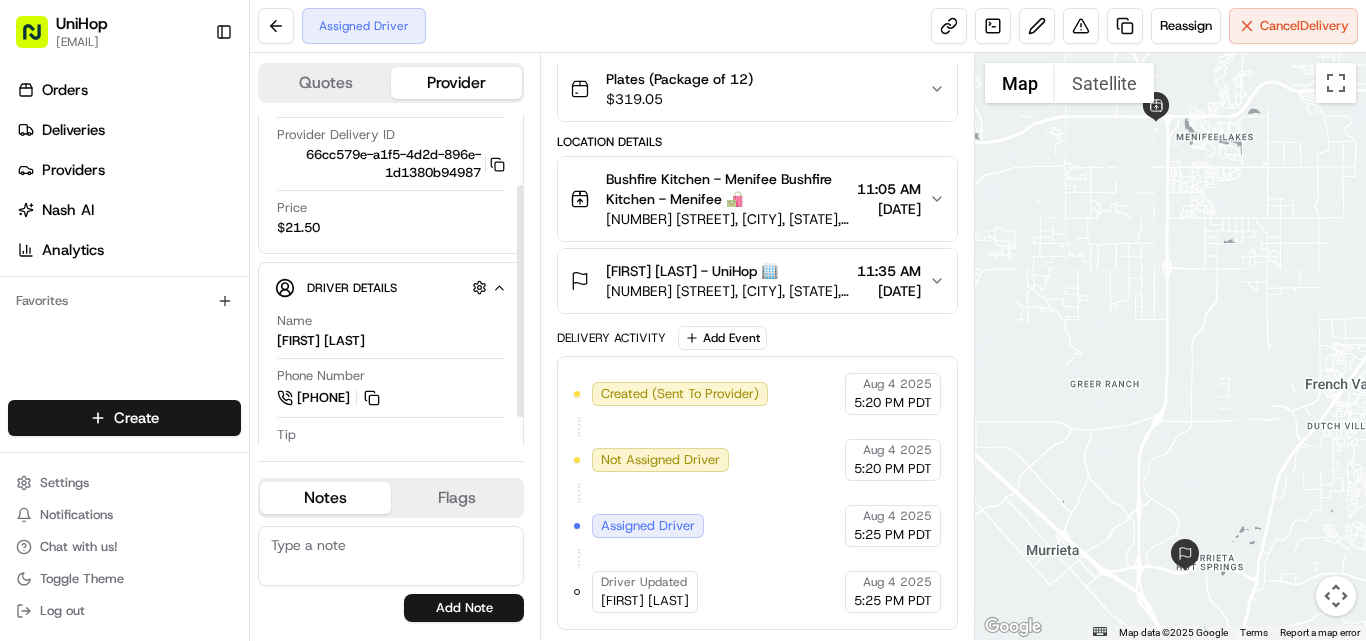 drag, startPoint x: 519, startPoint y: 315, endPoint x: 524, endPoint y: 385, distance: 70.178345 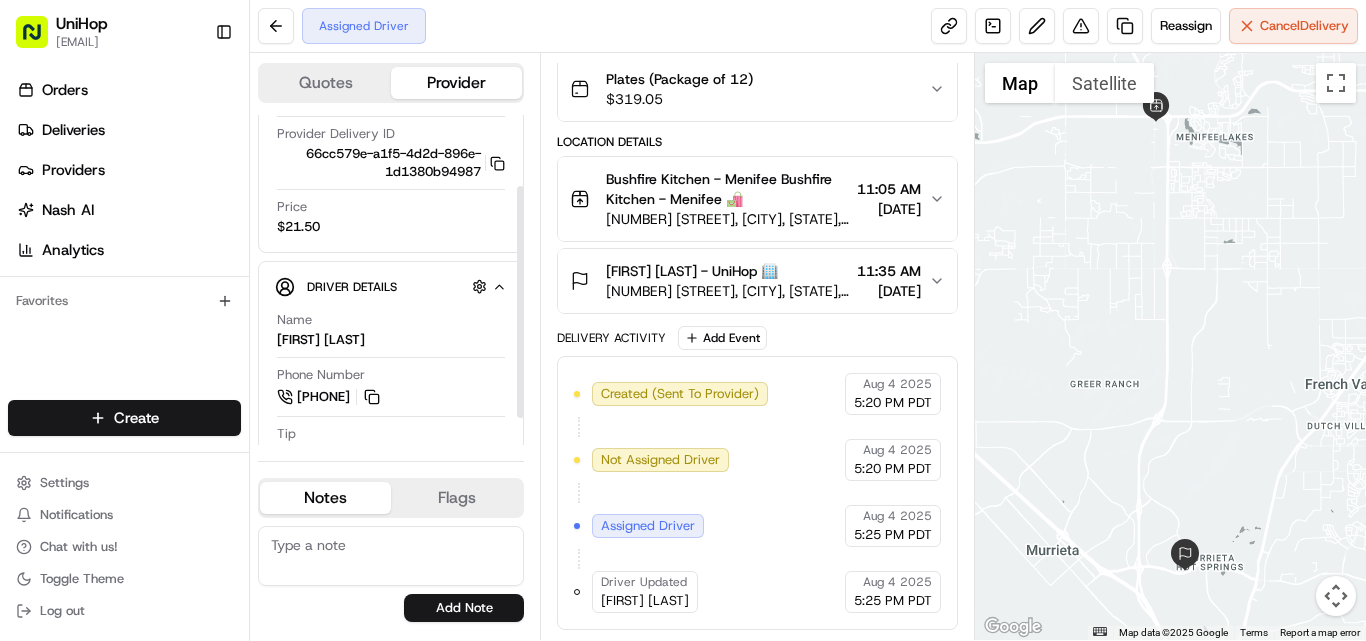scroll, scrollTop: 0, scrollLeft: 0, axis: both 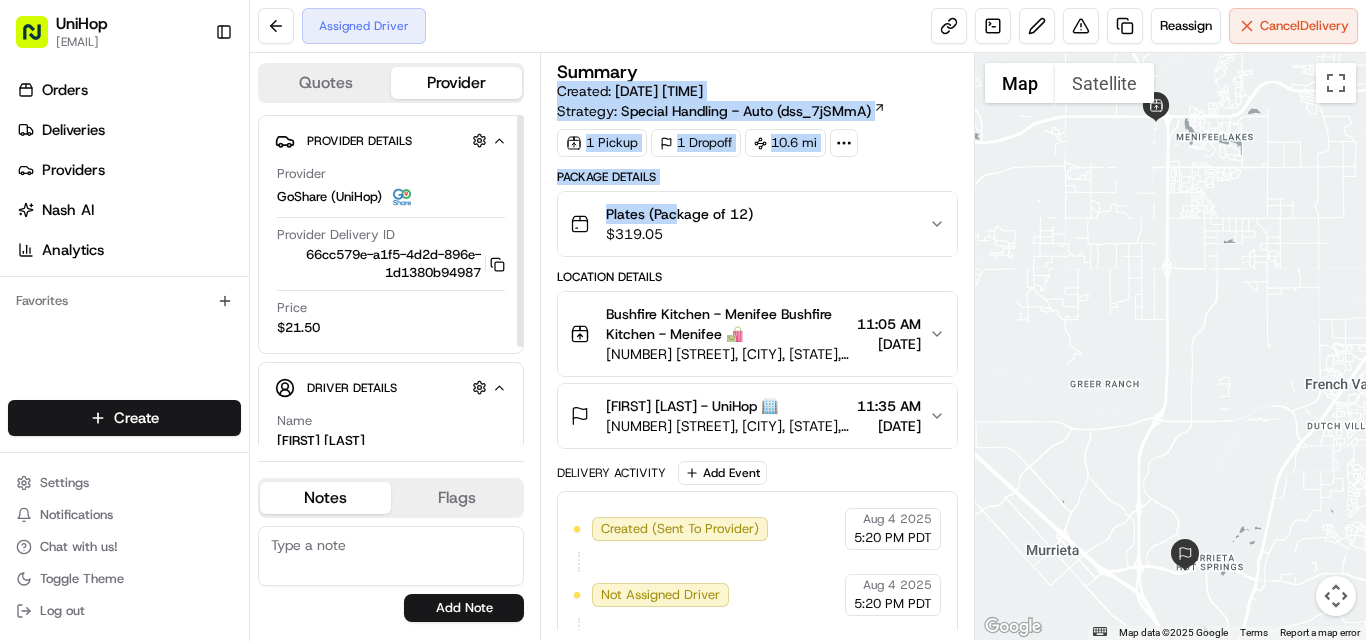 drag, startPoint x: 666, startPoint y: 64, endPoint x: 642, endPoint y: 79, distance: 28.301943 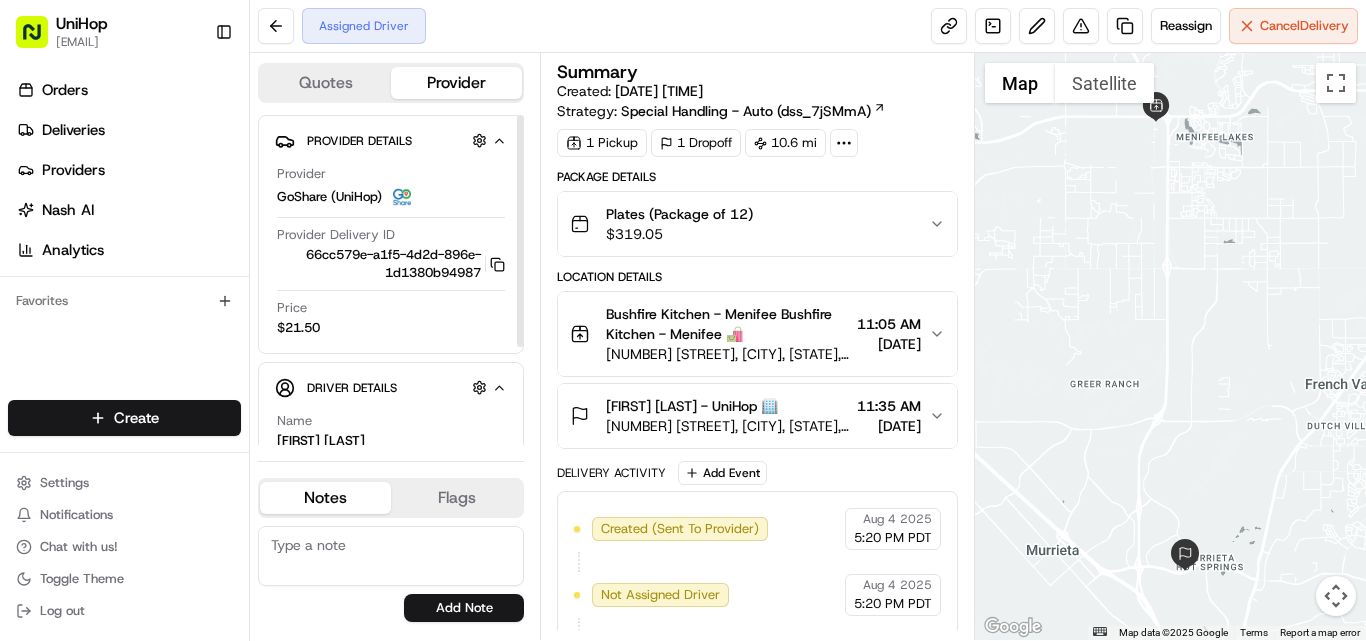click on "Summary Created:   [DATE] [TIME] Strategy:   Special Handling - Auto (dss_7jSMmA) 1   Pickup 1   Dropoff 10.6 mi Package Details Plates (Package of 12) $ 319.05 Location Details Bushfire Kitchen - Menifee Bushfire Kitchen - Menifee 🛍️ [NUMBER] [STREET], [CITY], [STATE], USA [TIME] [DATE] [FIRST] [LAST] - UniHop 🏢 [NUMBER] [STREET], [CITY], [STATE], USA [TIME] [DATE] Delivery Activity Add Event Created (Sent To Provider) GoShare (UniHop) [DATE] [TIME] PDT Not Assigned Driver GoShare (UniHop) [DATE] [TIME] PDT Assigned Driver GoShare (UniHop) [DATE] [TIME] PDT Driver Updated [FIRST] [LAST] GoShare (UniHop) [DATE] [TIME] PDT" at bounding box center [757, 346] 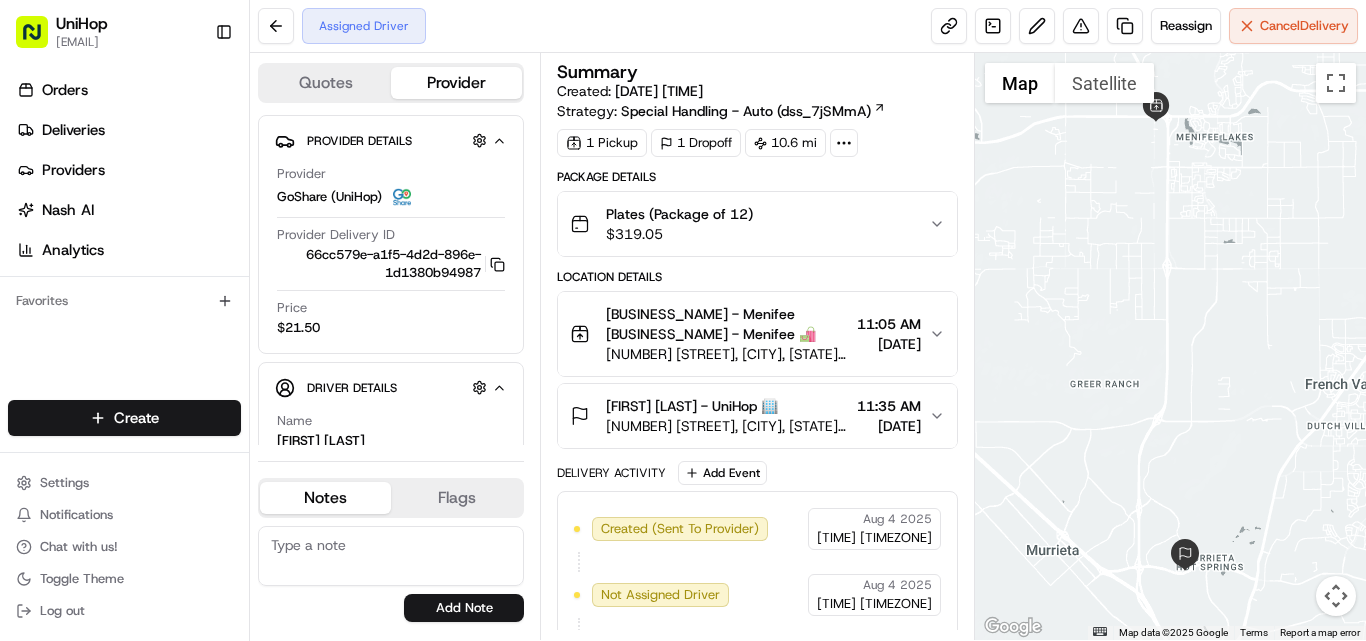 scroll, scrollTop: 0, scrollLeft: 0, axis: both 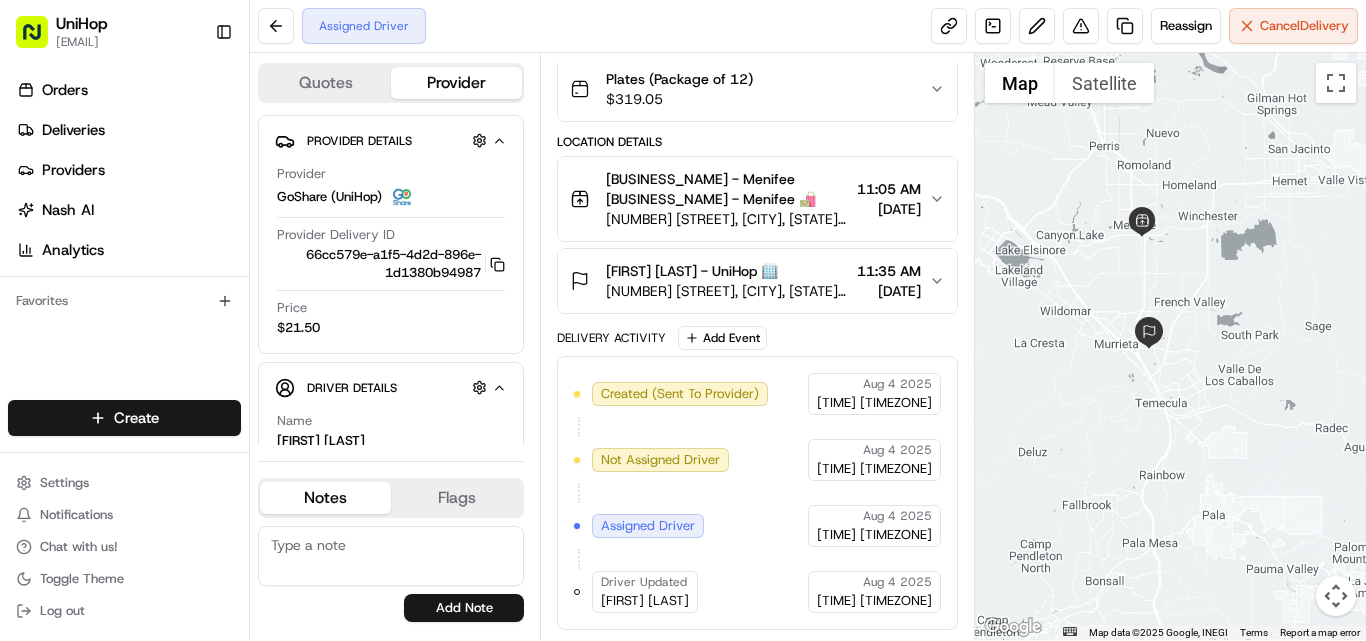 drag, startPoint x: 1056, startPoint y: 290, endPoint x: 1123, endPoint y: 287, distance: 67.06713 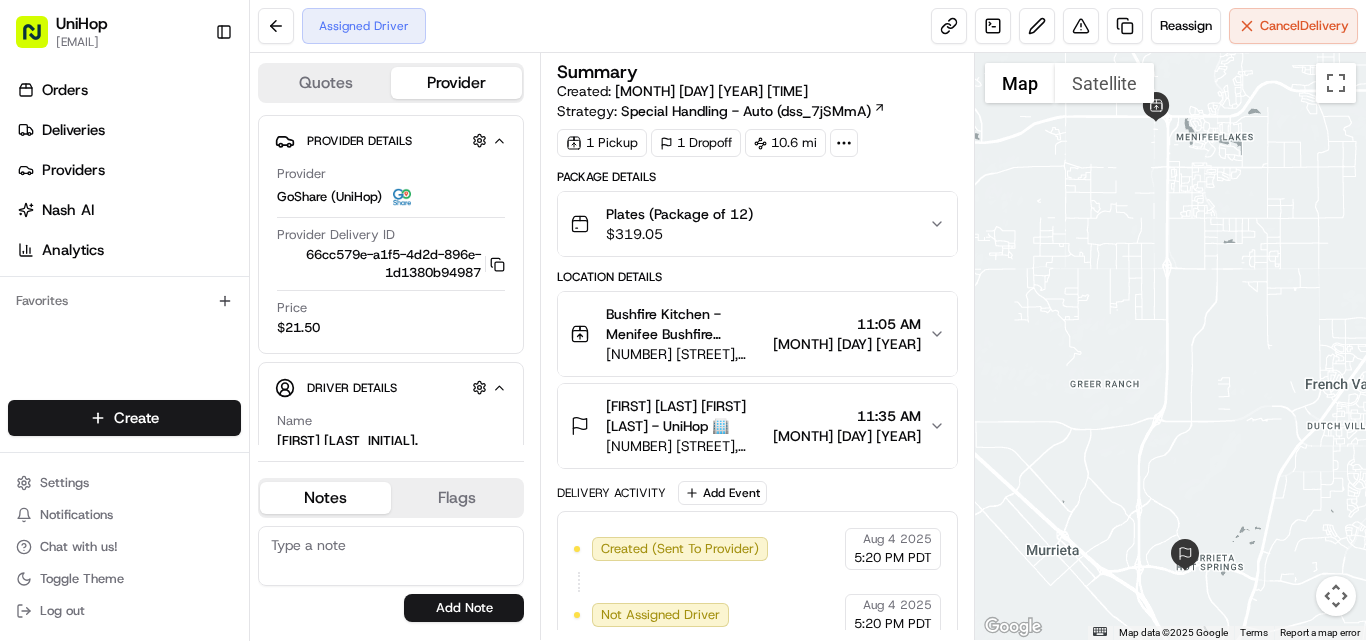 scroll, scrollTop: 0, scrollLeft: 0, axis: both 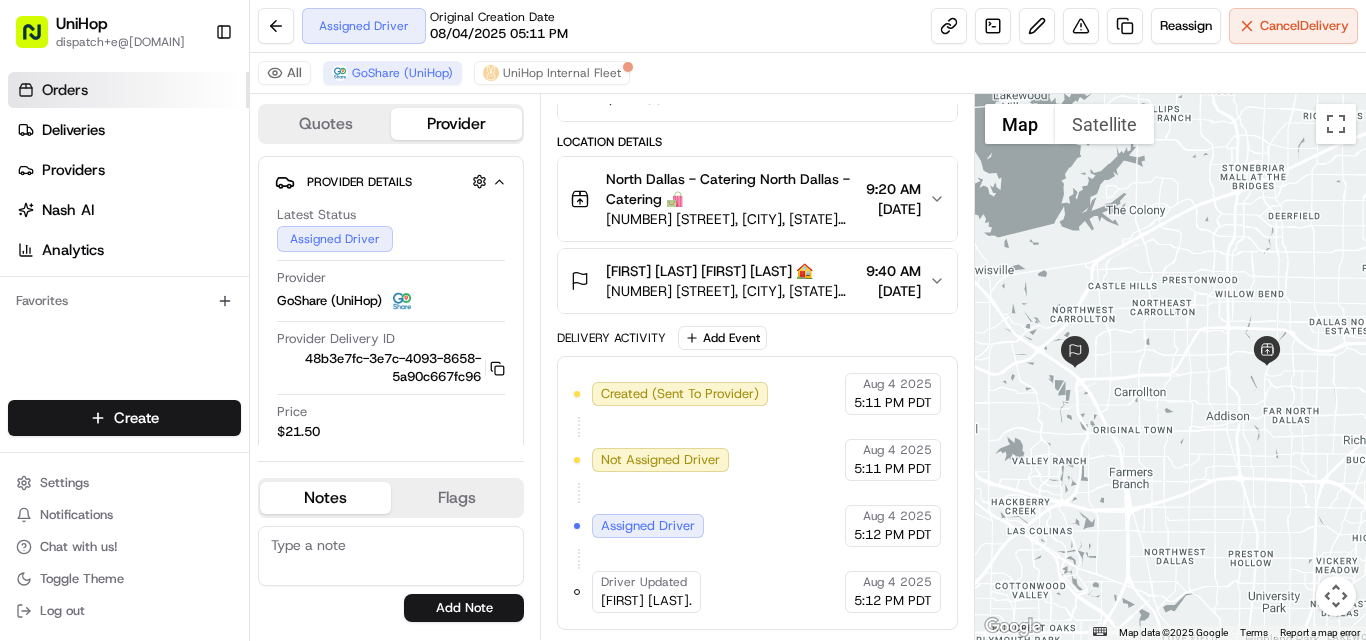 click on "Orders" at bounding box center [65, 90] 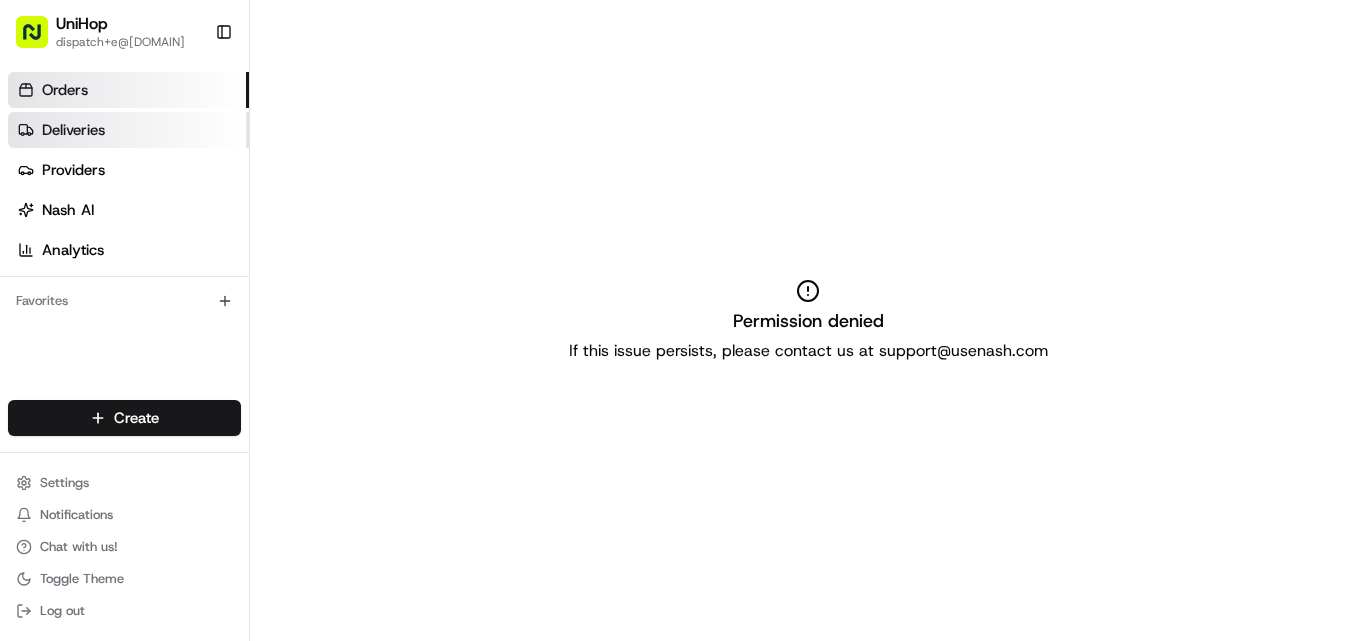 click on "Deliveries" at bounding box center [73, 130] 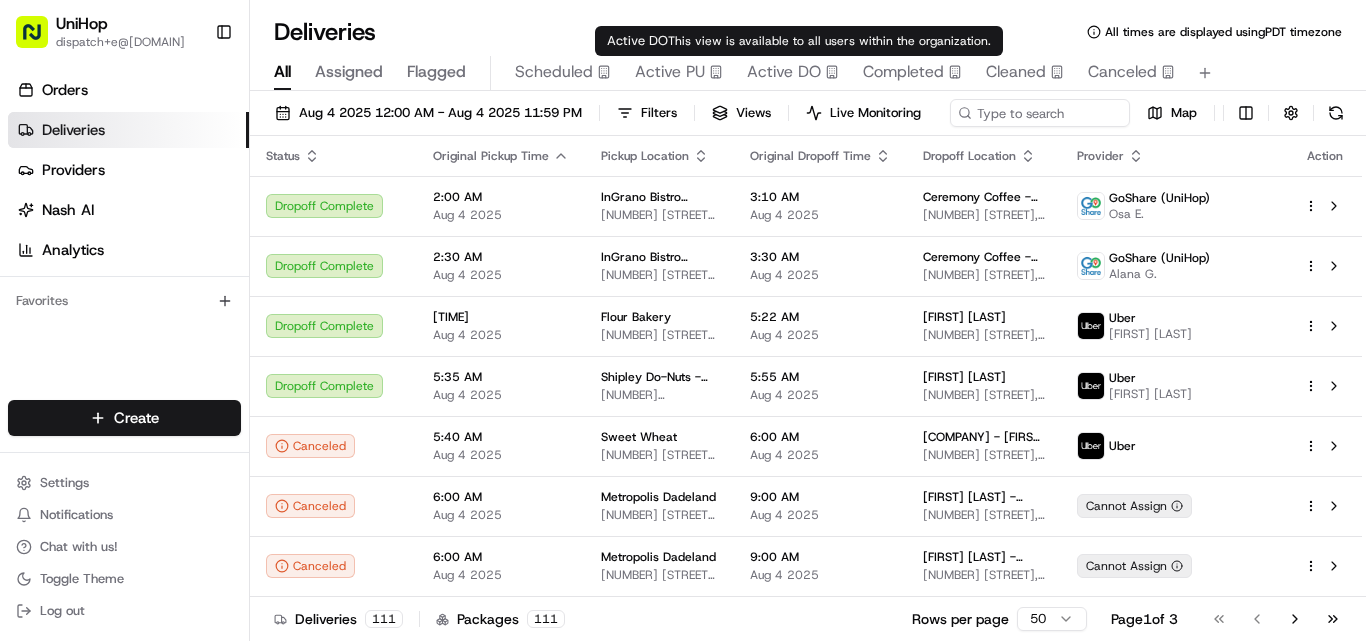 click on "Active DO" at bounding box center [784, 72] 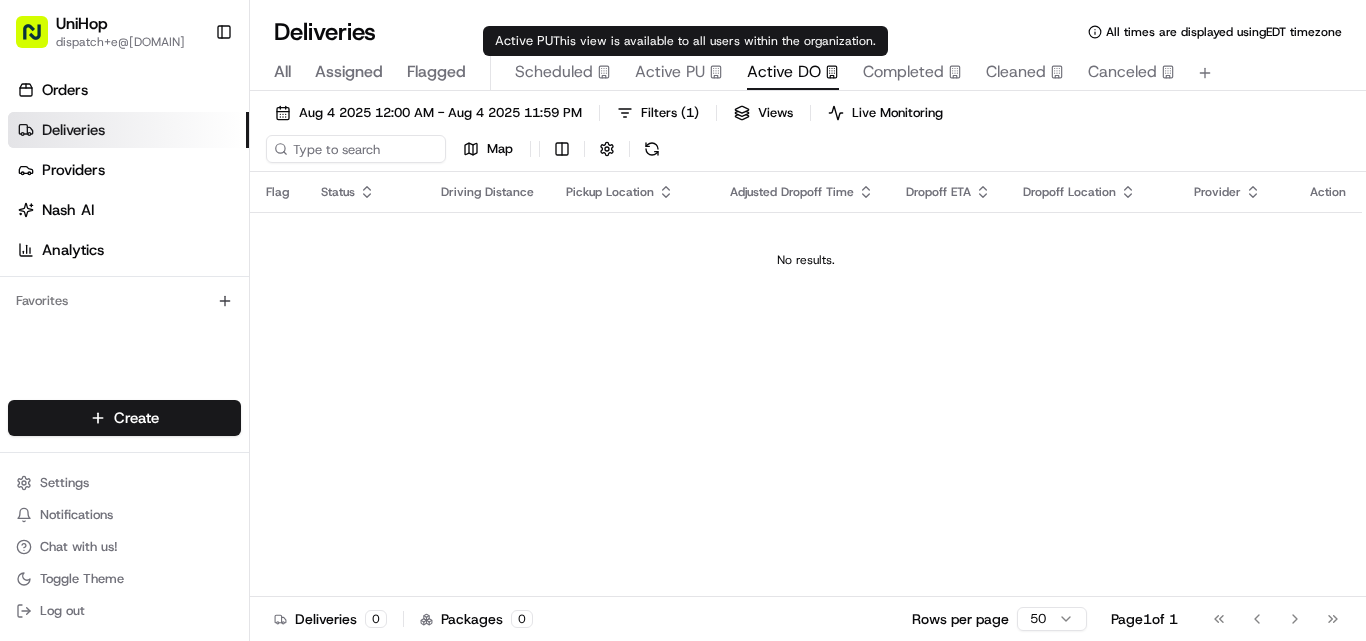 click on "Active PU" at bounding box center (670, 72) 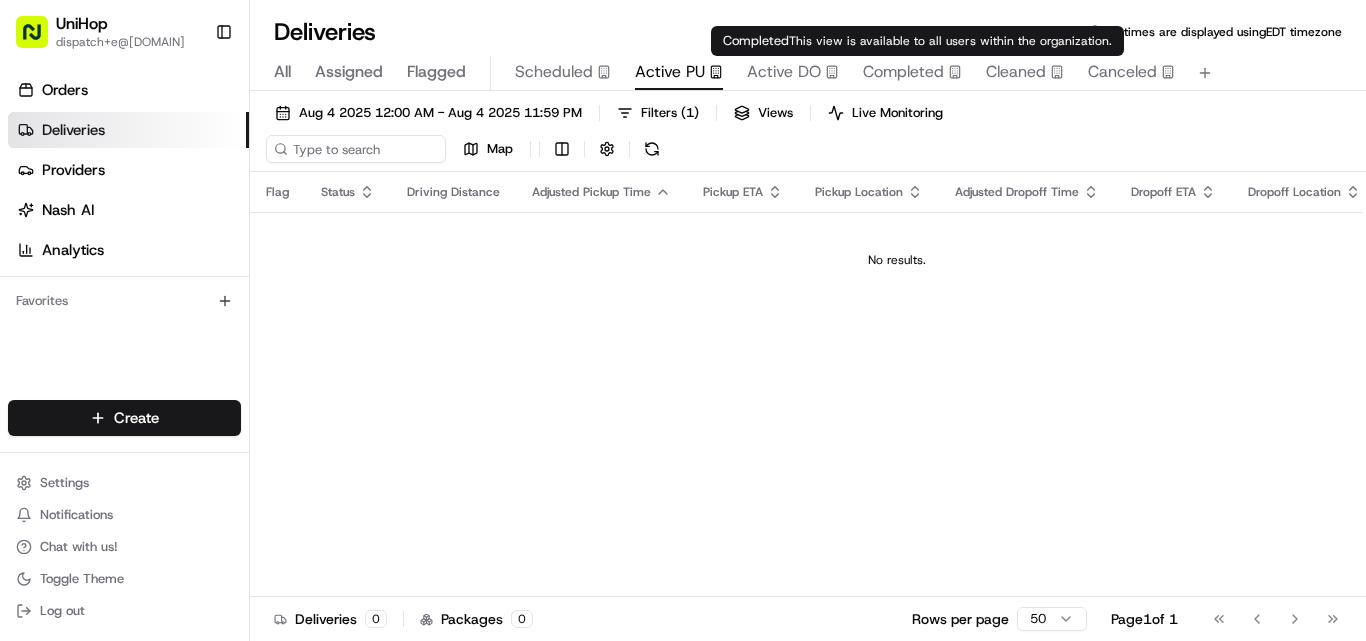 click on "Completed" at bounding box center [903, 72] 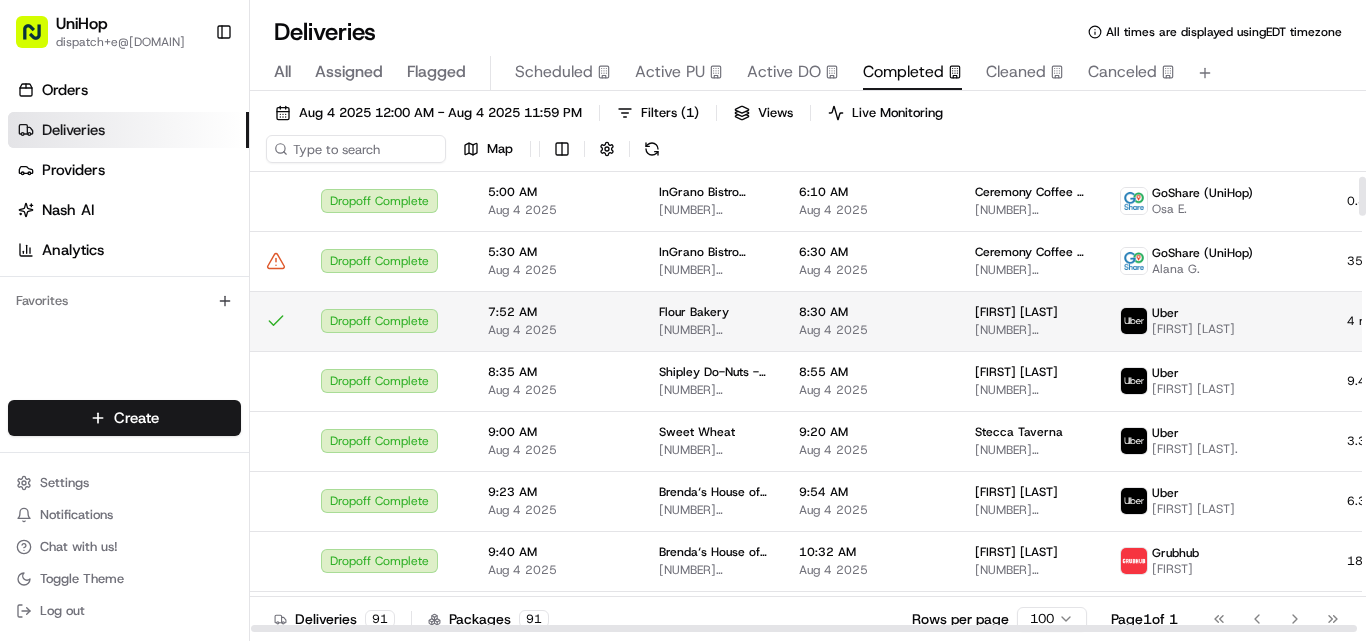 scroll, scrollTop: 0, scrollLeft: 0, axis: both 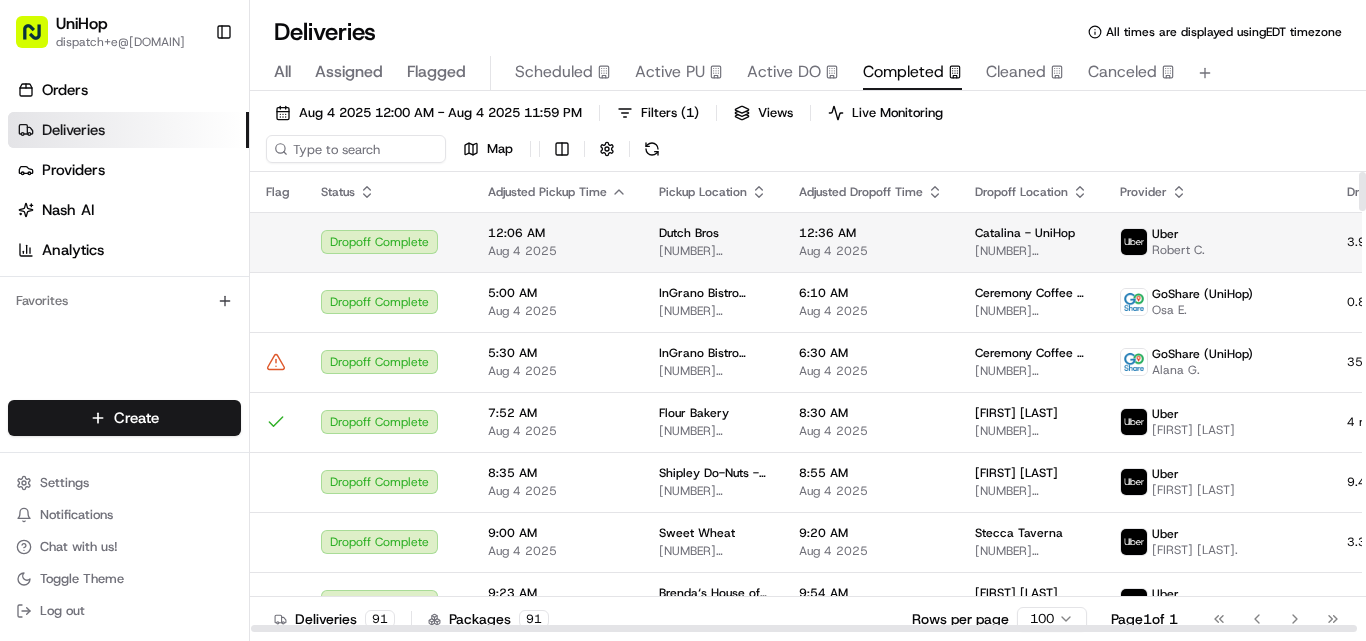 click on "Dropoff Complete" at bounding box center [388, 242] 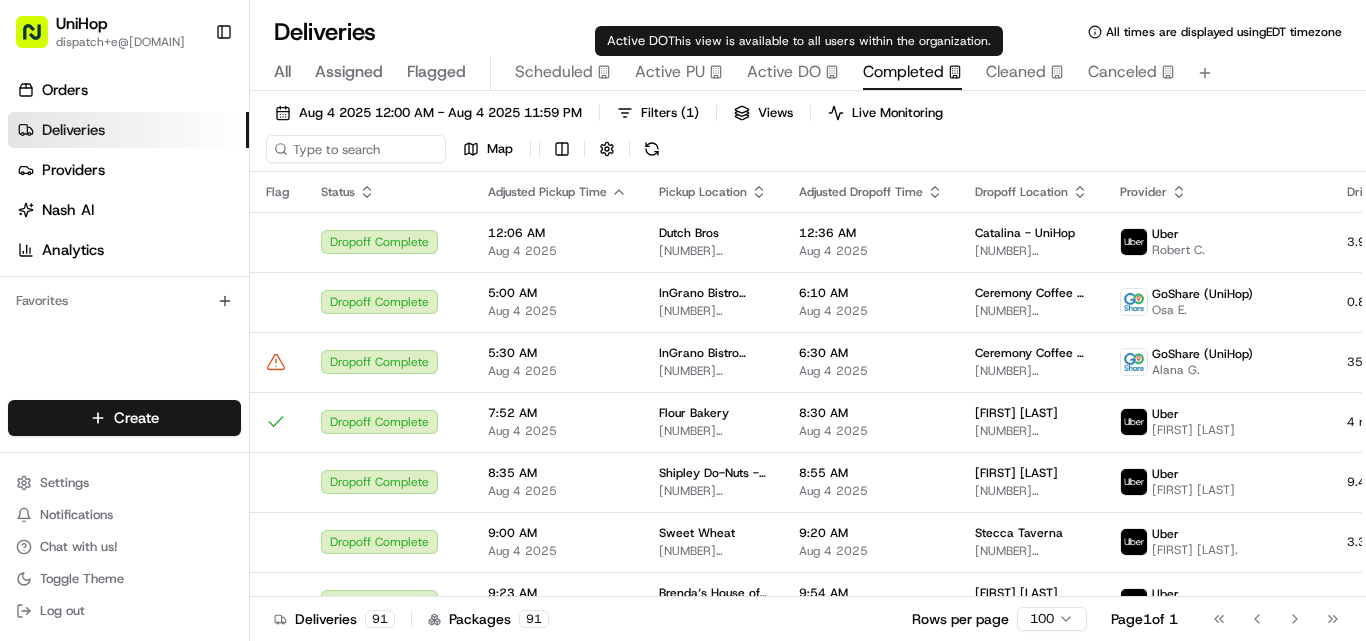 click on "Active DO" at bounding box center [784, 72] 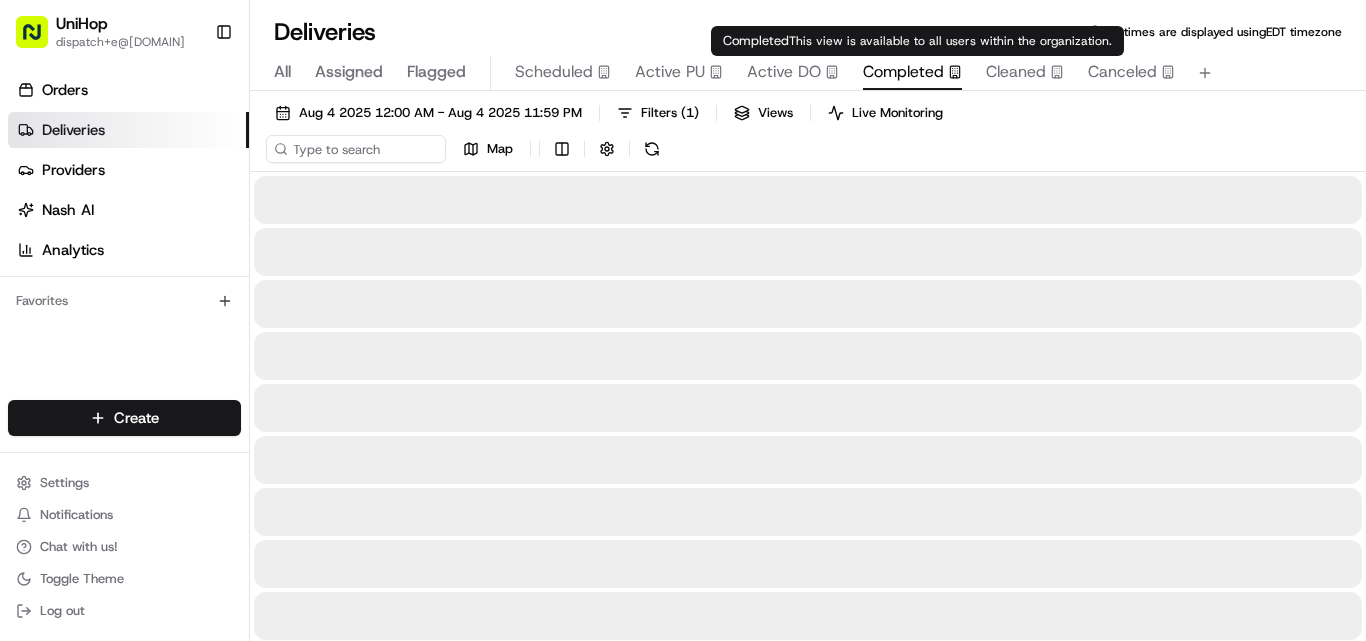 click on "Completed" at bounding box center (903, 72) 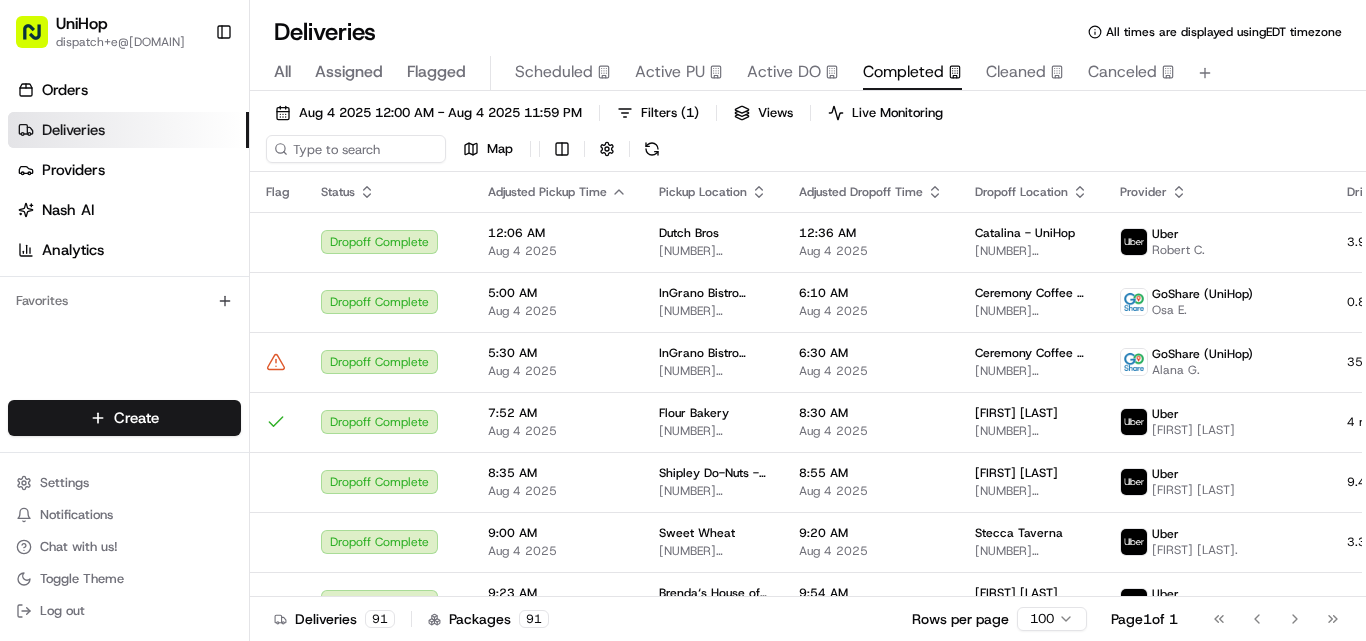 drag, startPoint x: 622, startPoint y: 633, endPoint x: 803, endPoint y: 659, distance: 182.85786 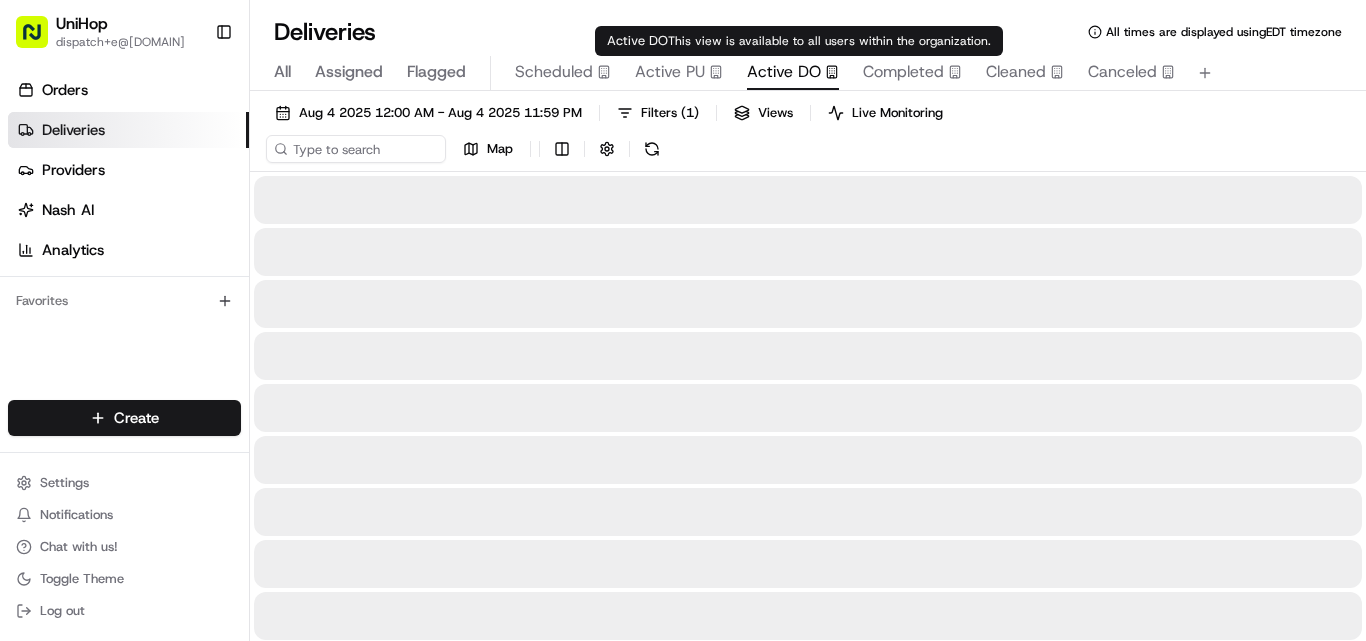 click on "Active DO" at bounding box center [784, 72] 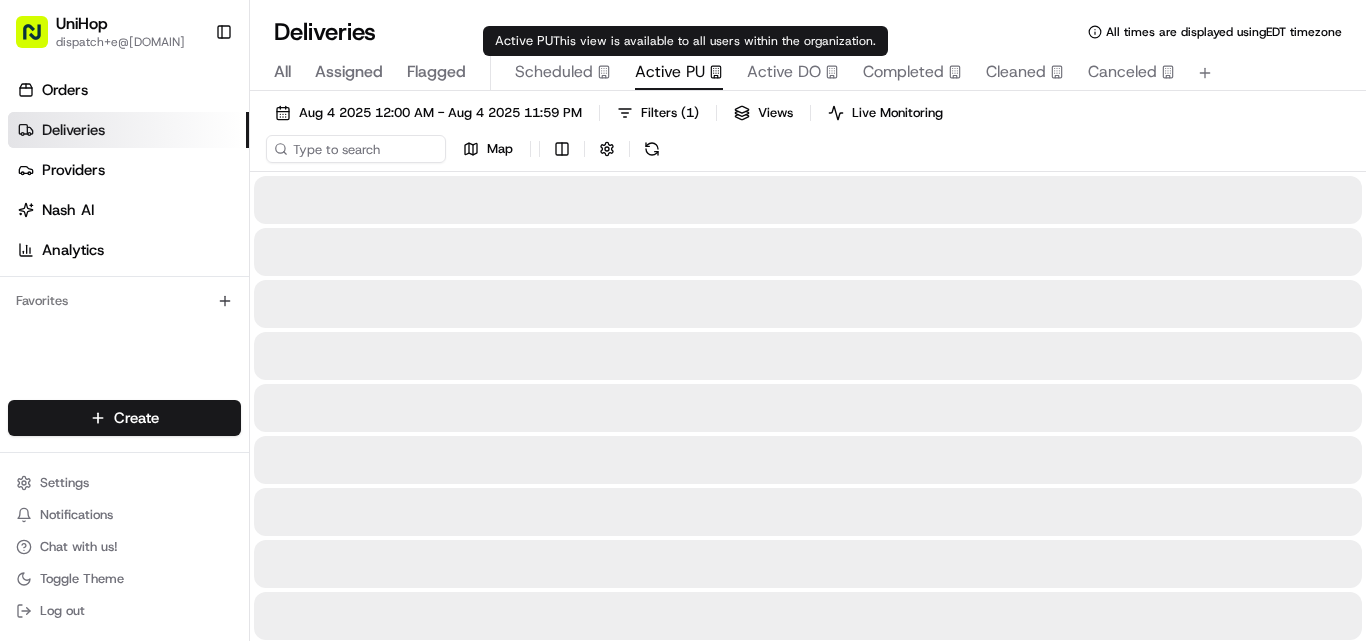 click on "Active PU" at bounding box center (670, 72) 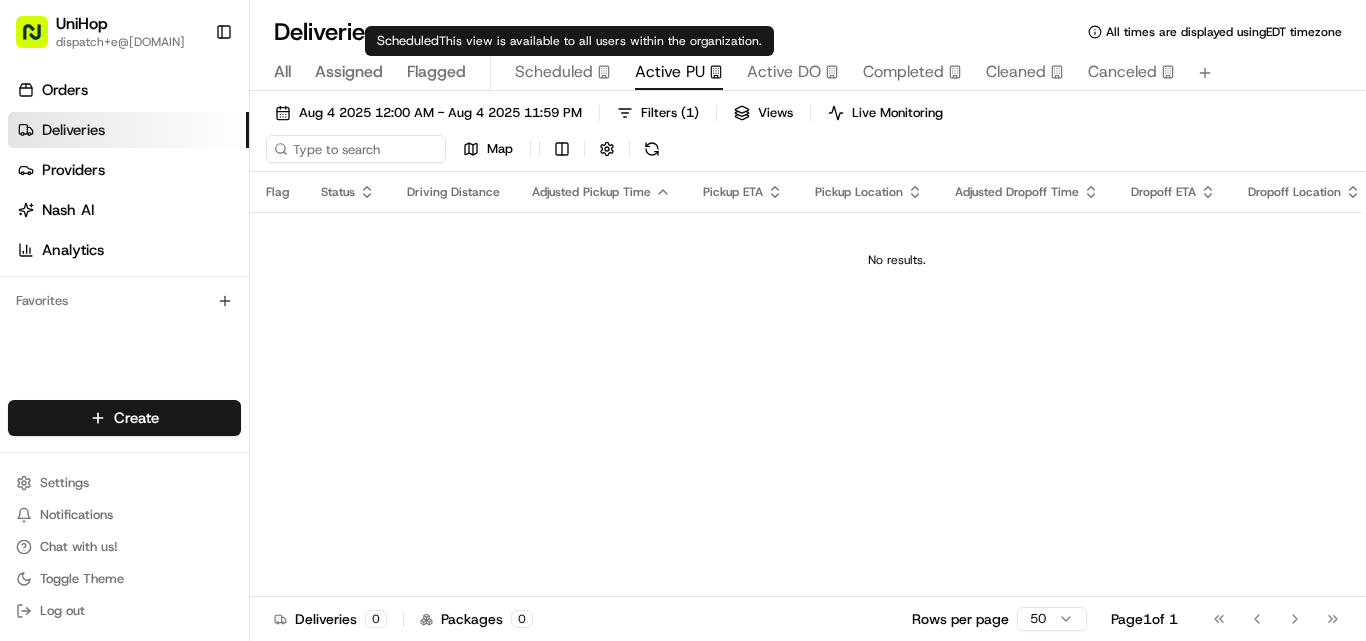 click on "Scheduled" at bounding box center [554, 72] 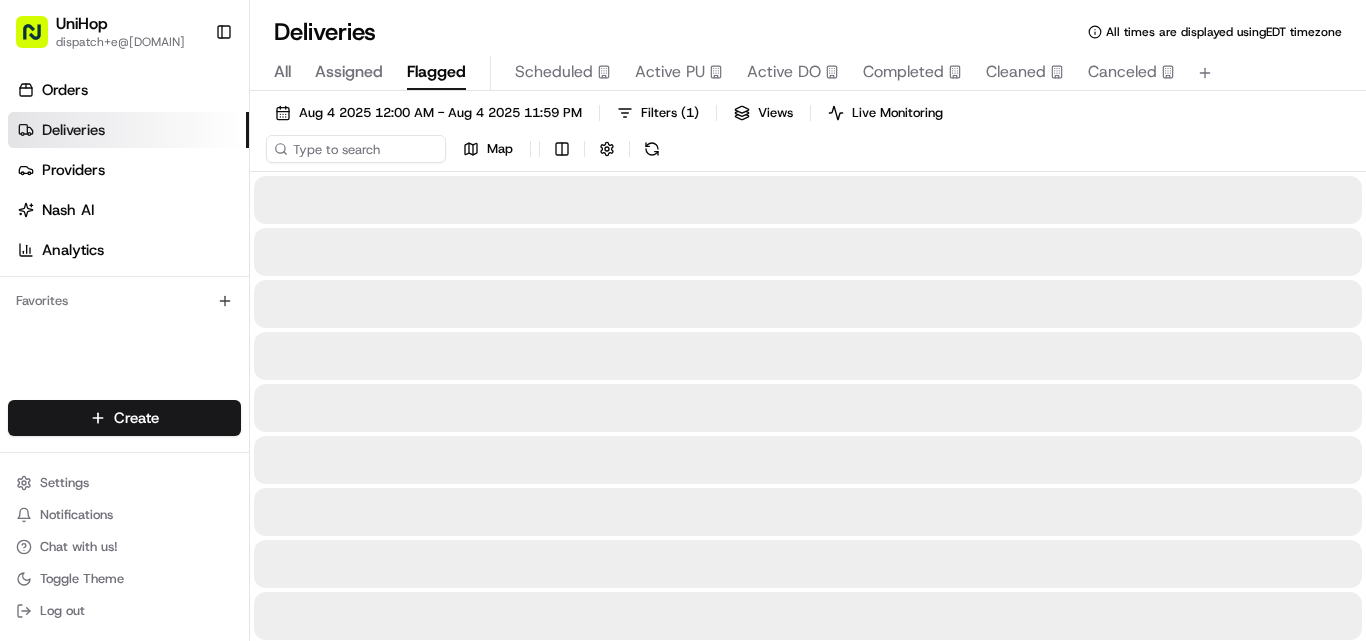 click on "Flagged" at bounding box center (436, 72) 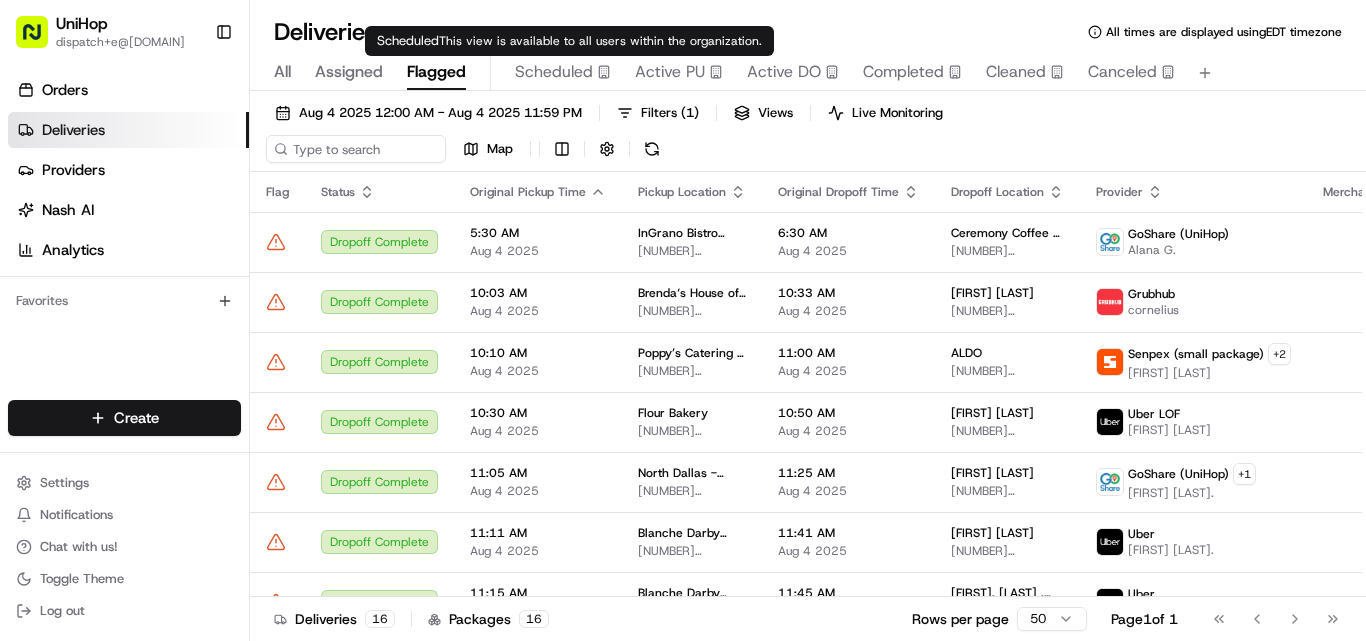 click on "Scheduled" at bounding box center (554, 72) 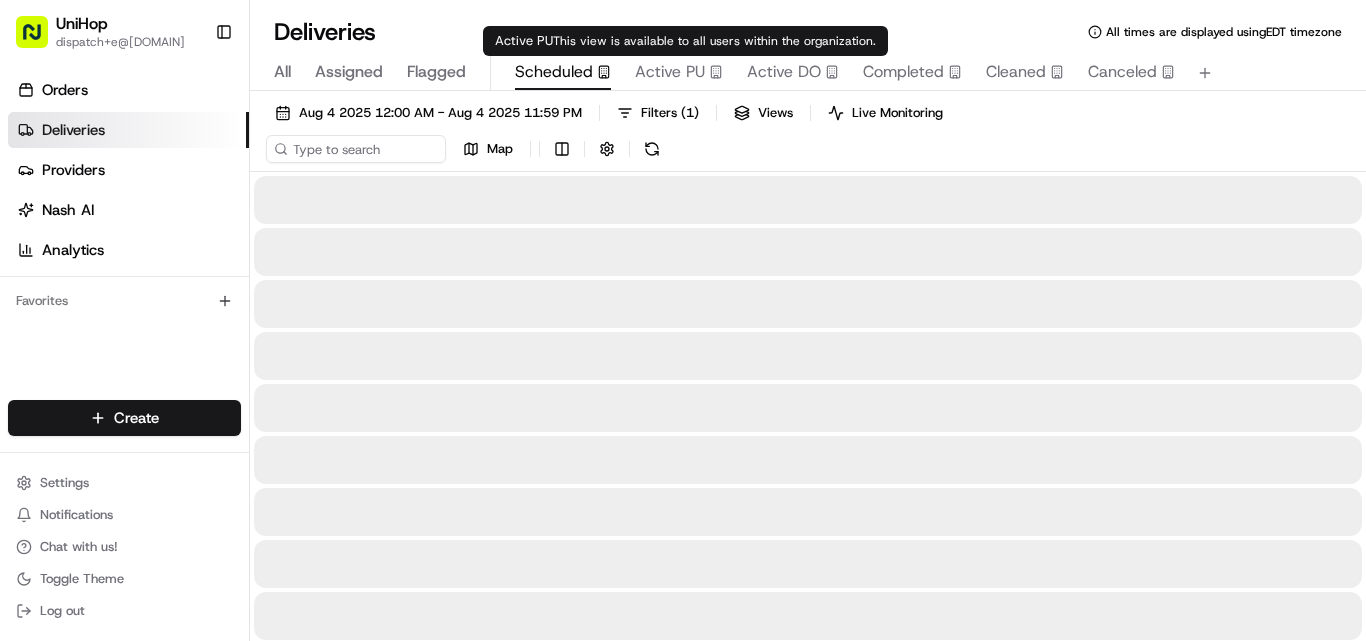 click on "Active PU" at bounding box center [670, 72] 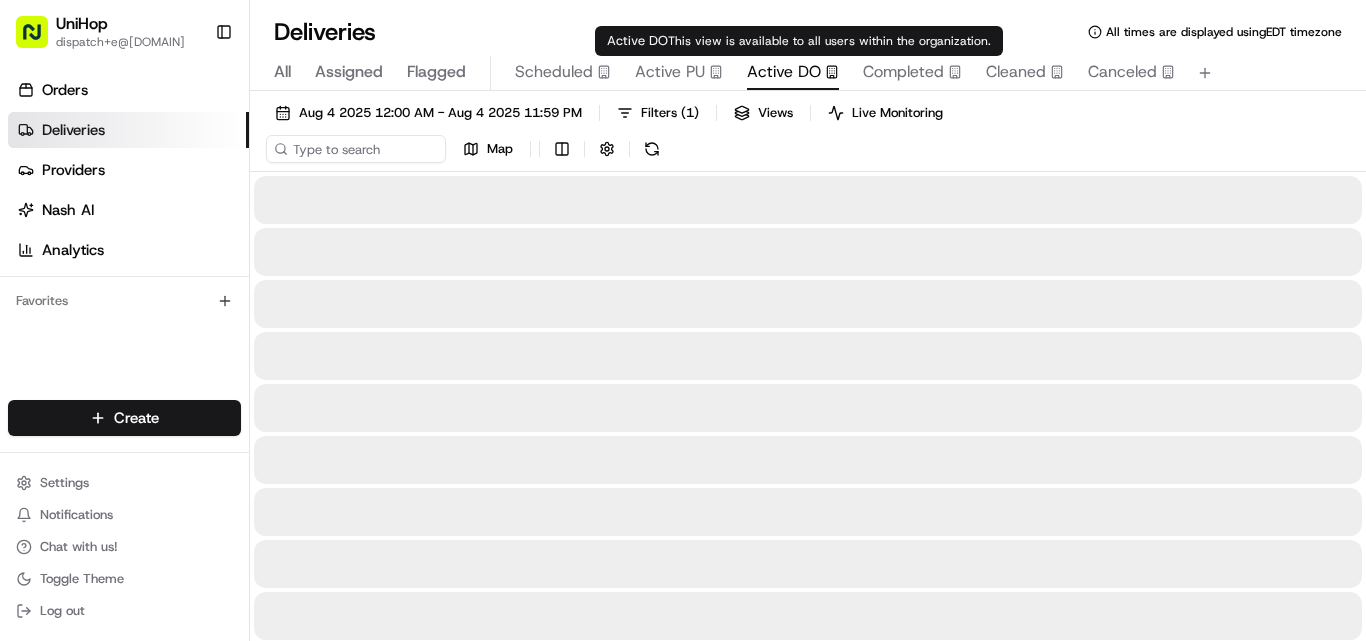 click on "Active DO" at bounding box center [784, 72] 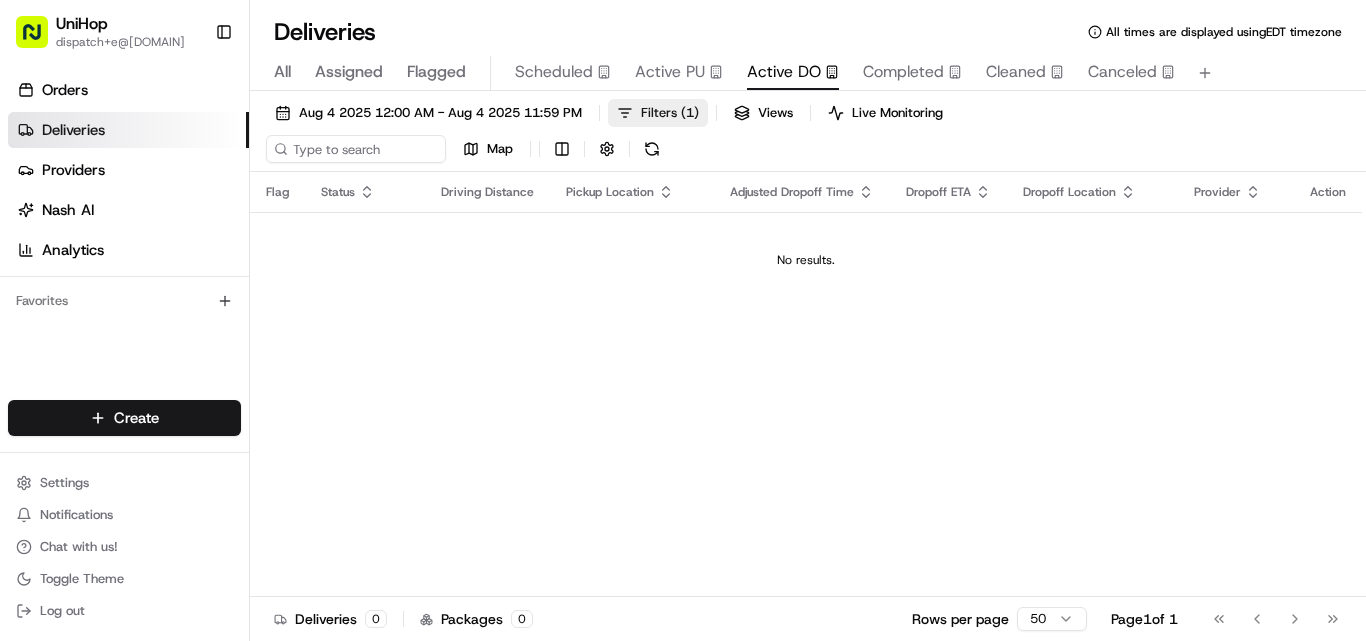 click on "Filters ( 1 )" at bounding box center [670, 113] 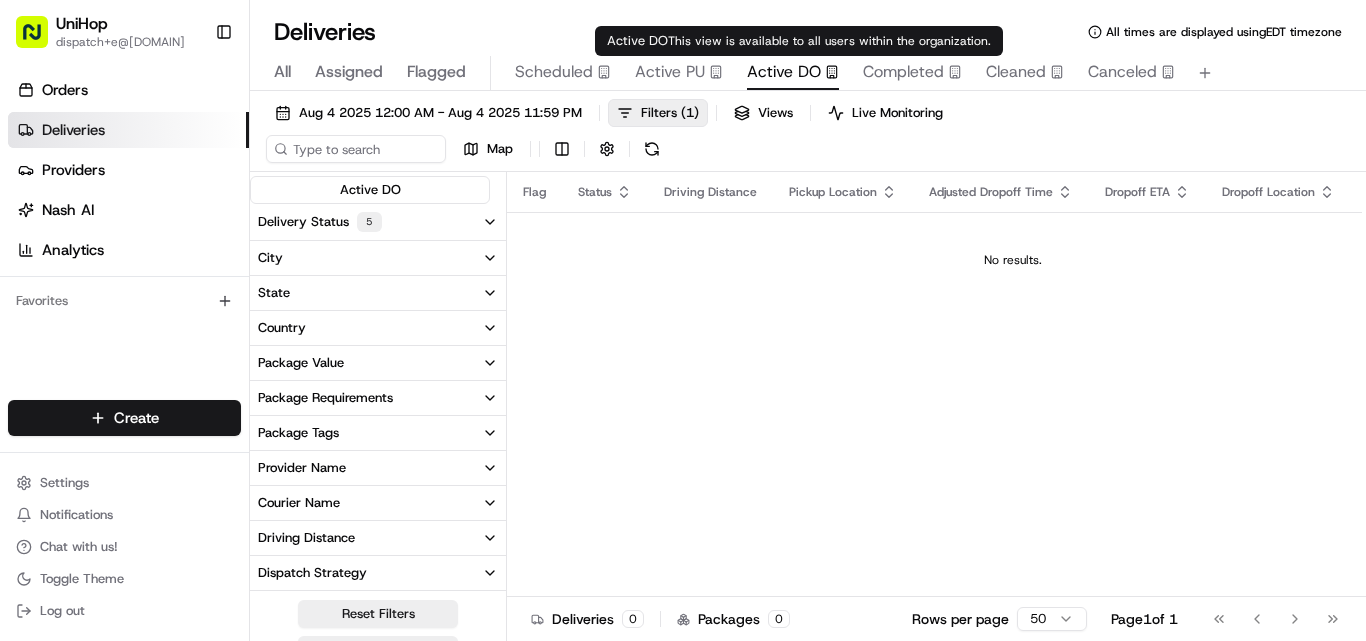 click on "Completed" at bounding box center (903, 72) 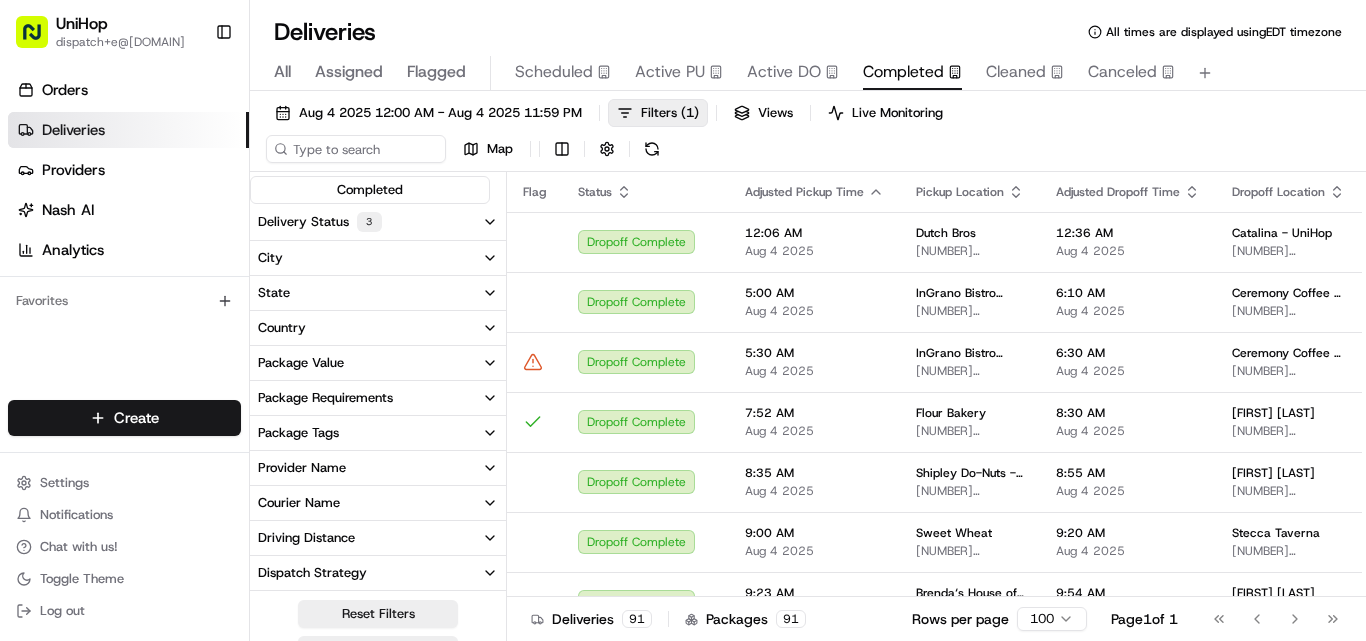 click 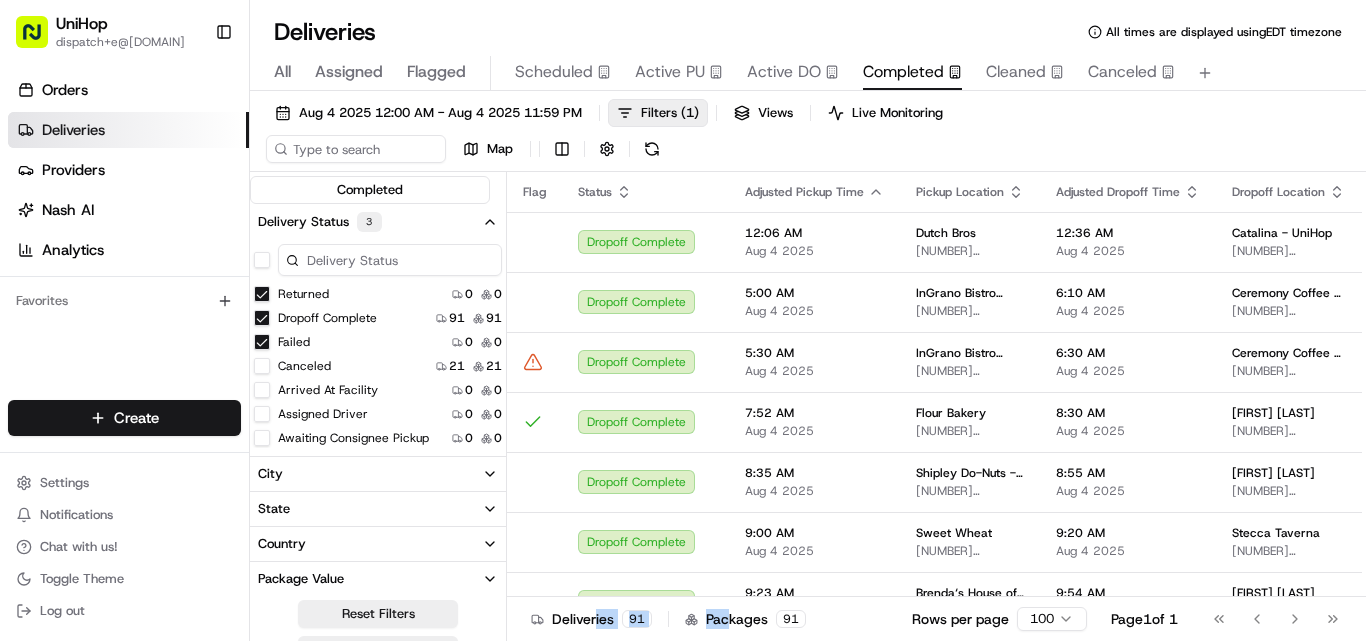 drag, startPoint x: 595, startPoint y: 633, endPoint x: 726, endPoint y: 646, distance: 131.64346 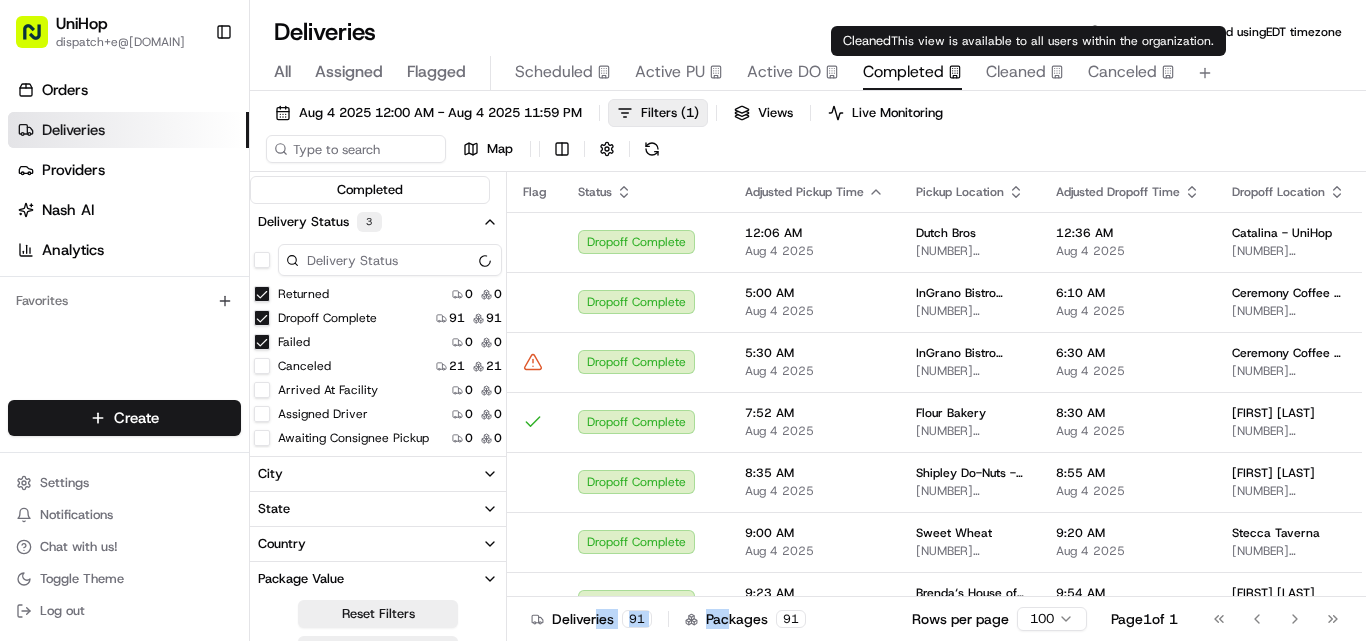 click on "Cleaned" at bounding box center (1016, 72) 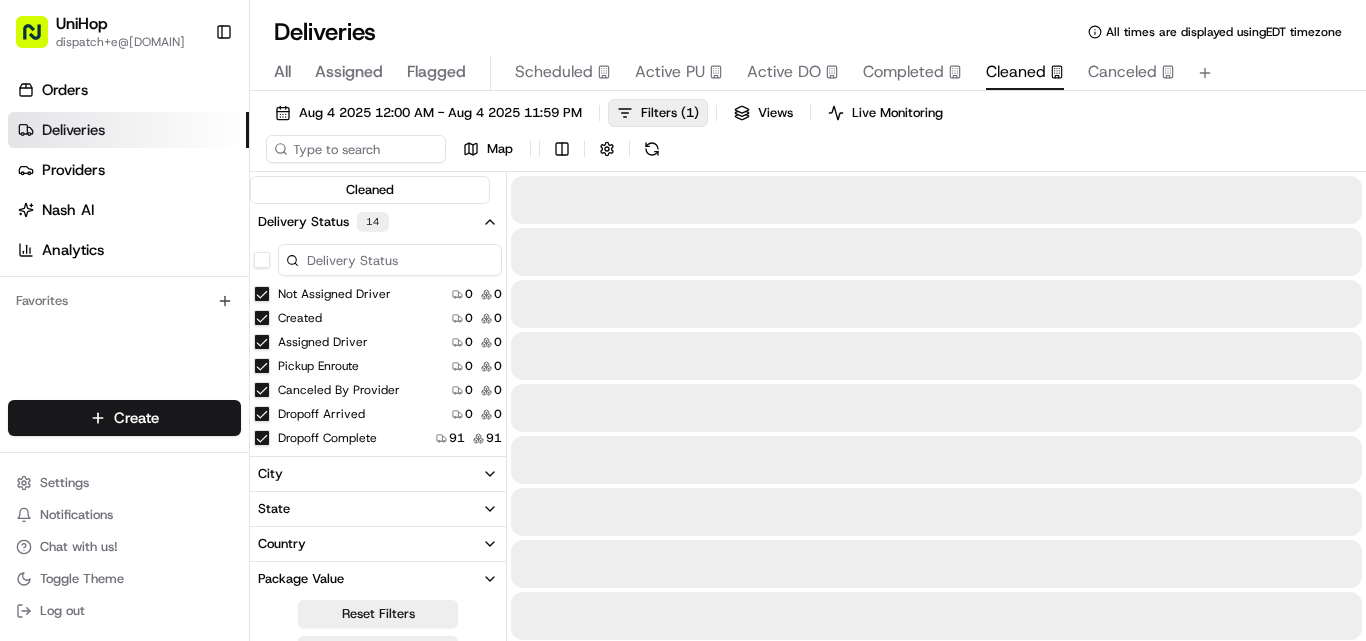 click on "Completed" at bounding box center (903, 72) 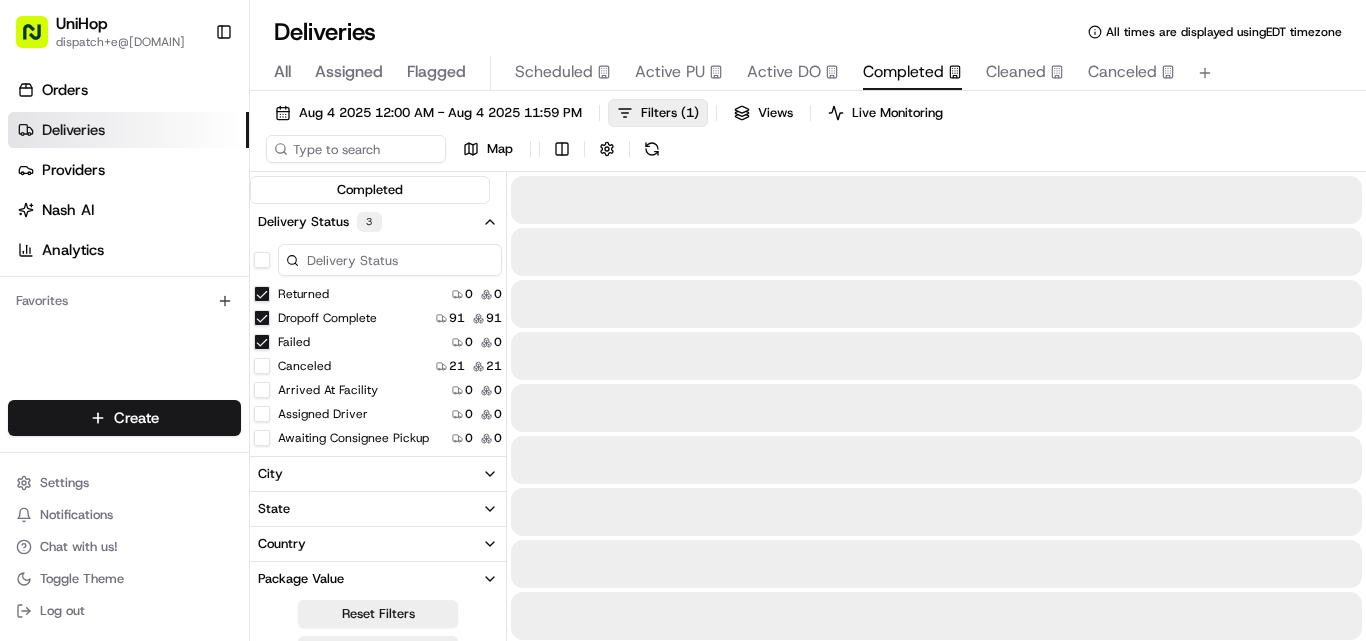 click on "Active DO" at bounding box center (784, 72) 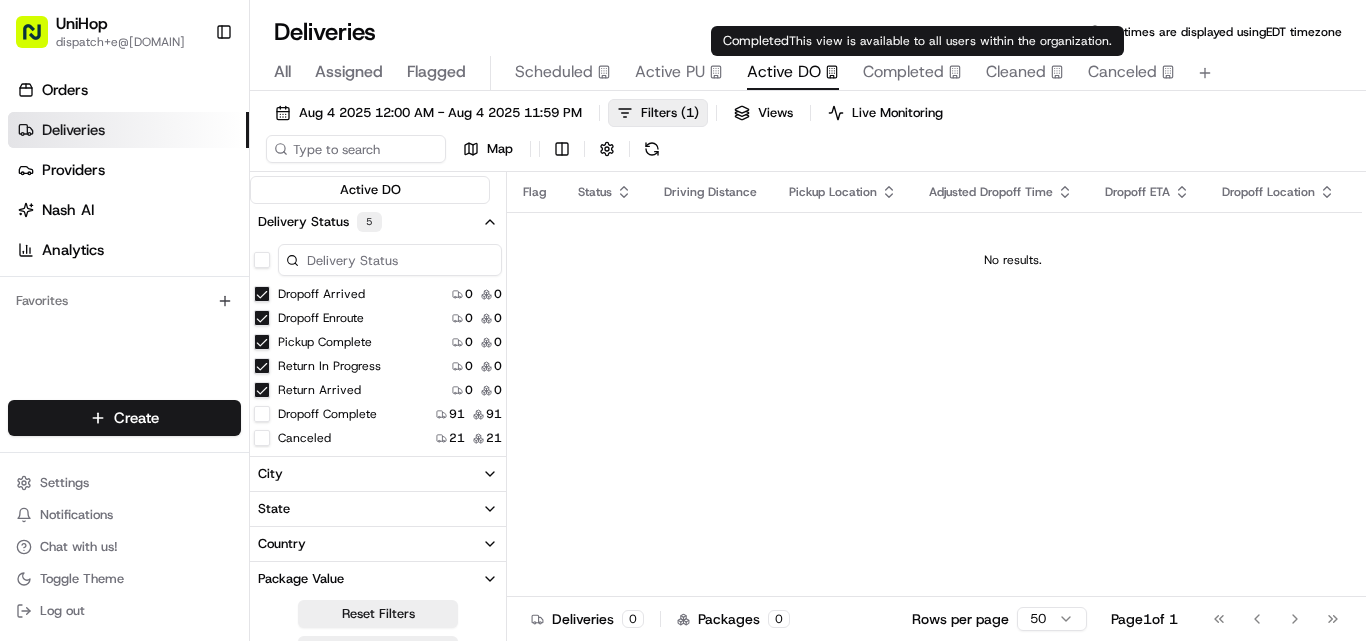 click on "Completed" at bounding box center (903, 72) 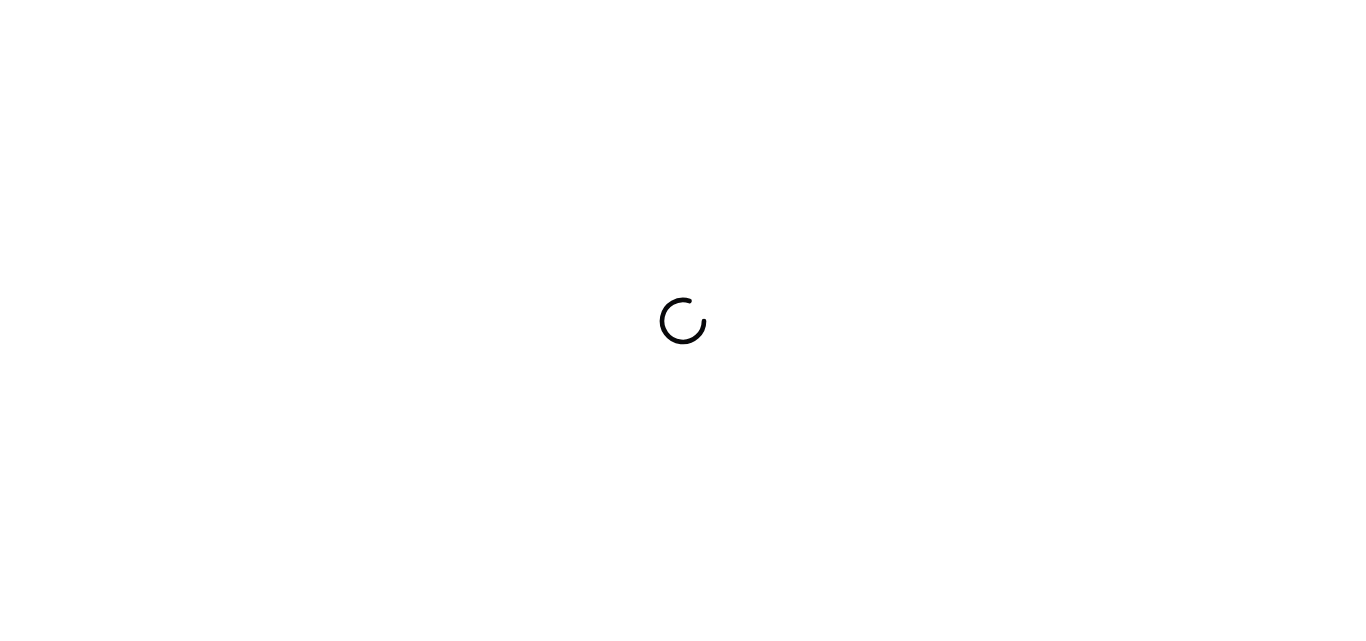 scroll, scrollTop: 0, scrollLeft: 0, axis: both 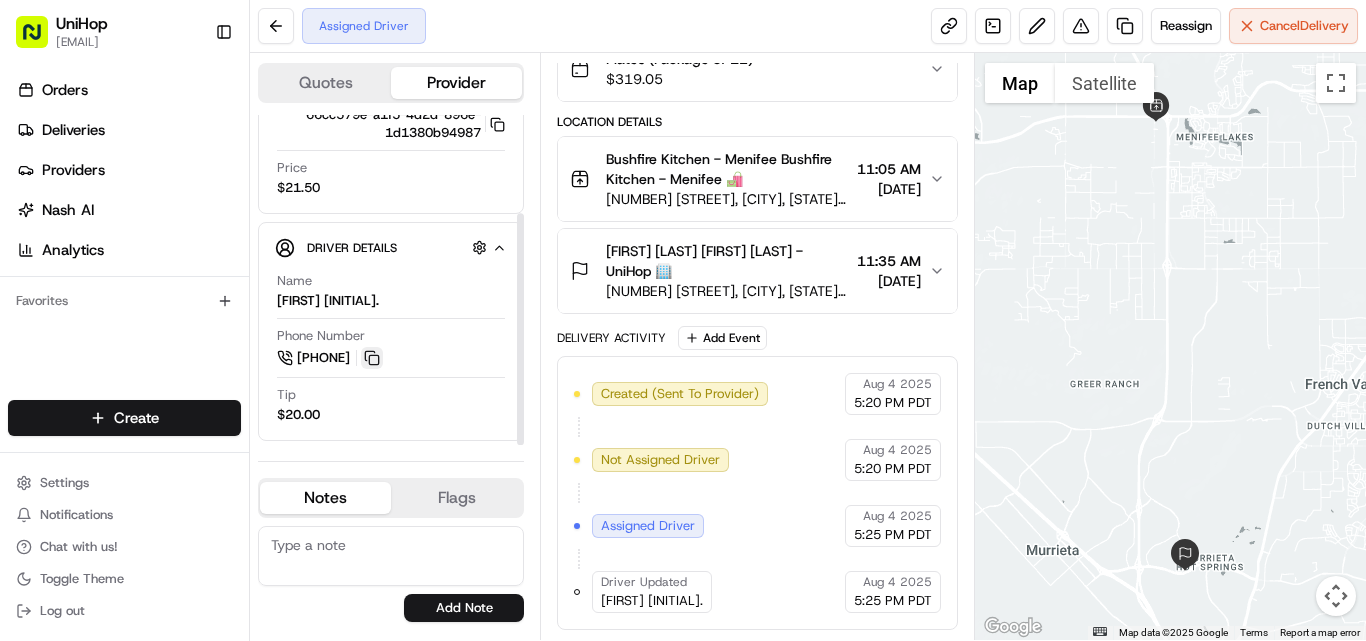click at bounding box center [372, 358] 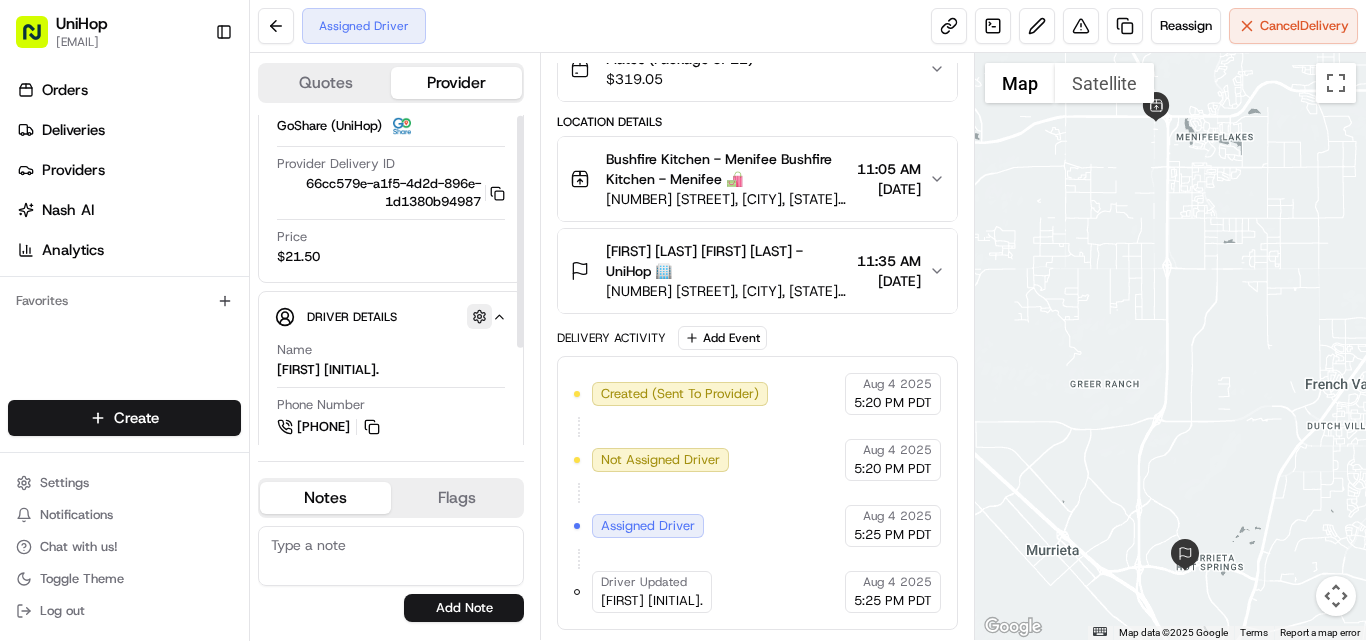 scroll, scrollTop: 0, scrollLeft: 0, axis: both 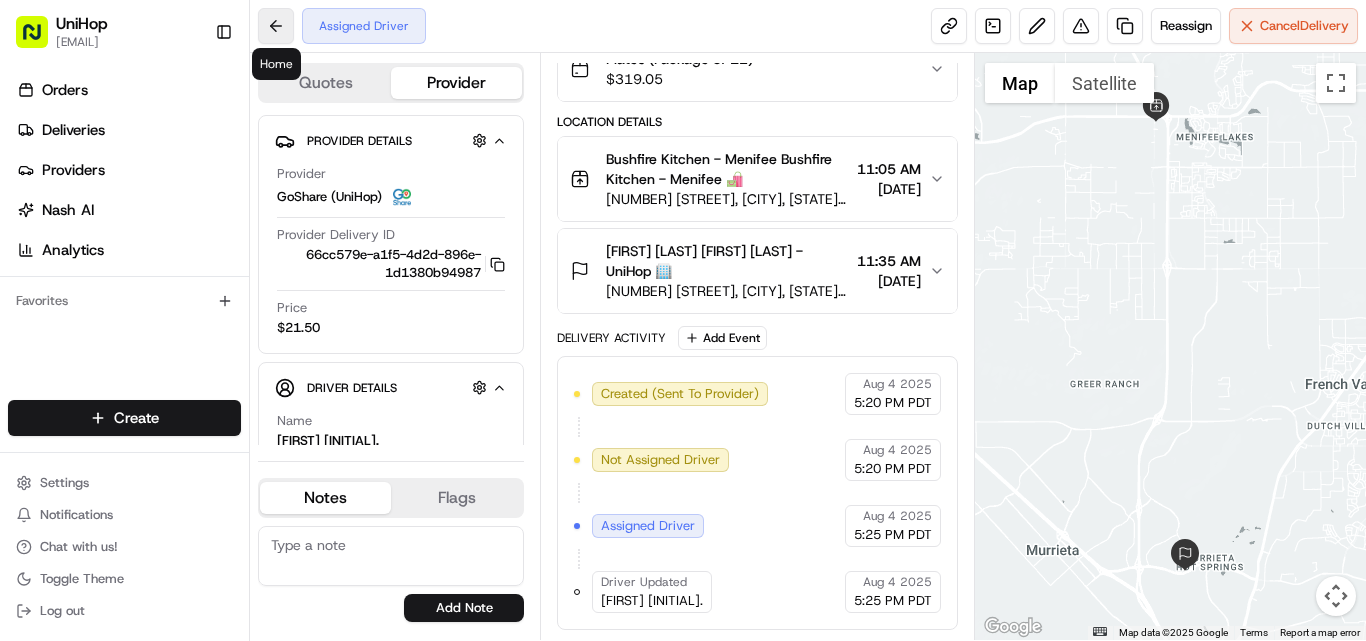 click at bounding box center (276, 26) 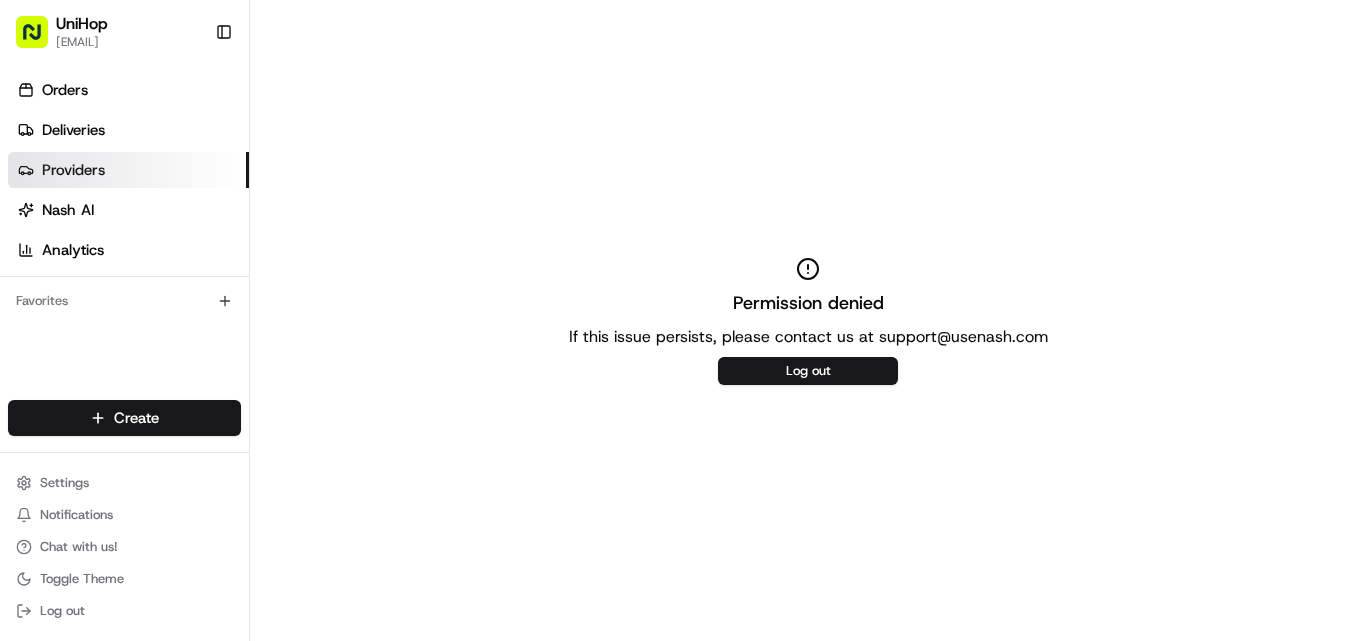 scroll, scrollTop: 0, scrollLeft: 0, axis: both 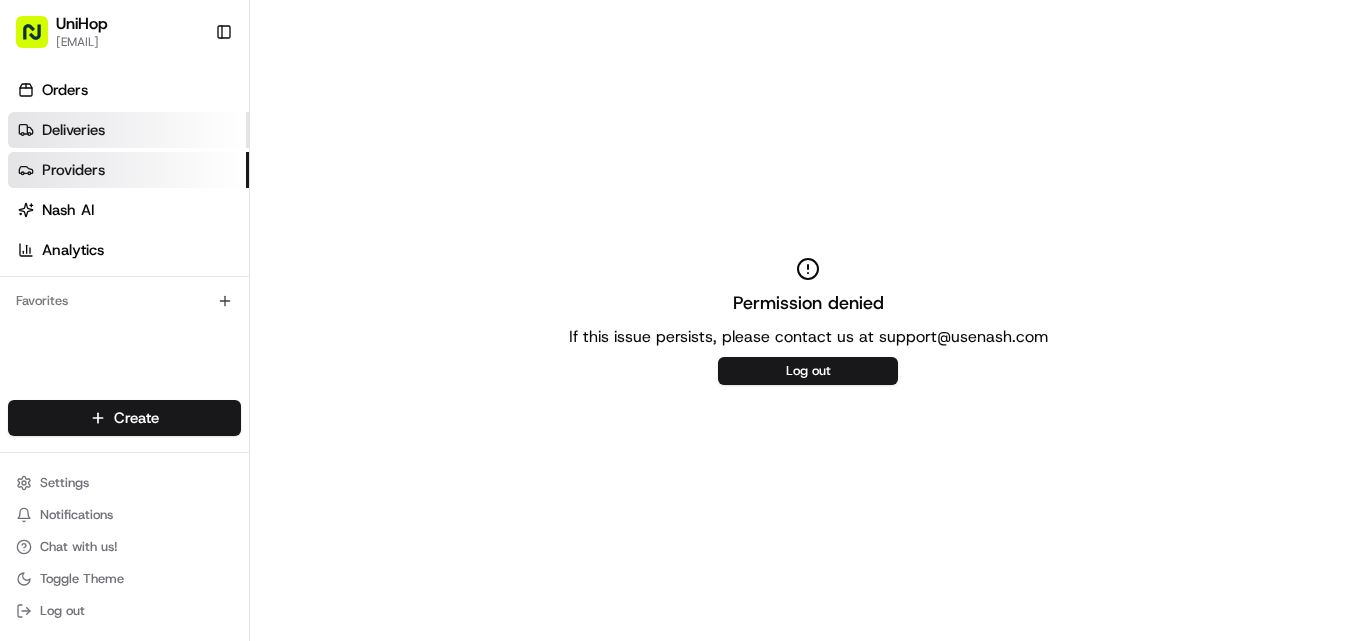 click on "Deliveries" at bounding box center [73, 130] 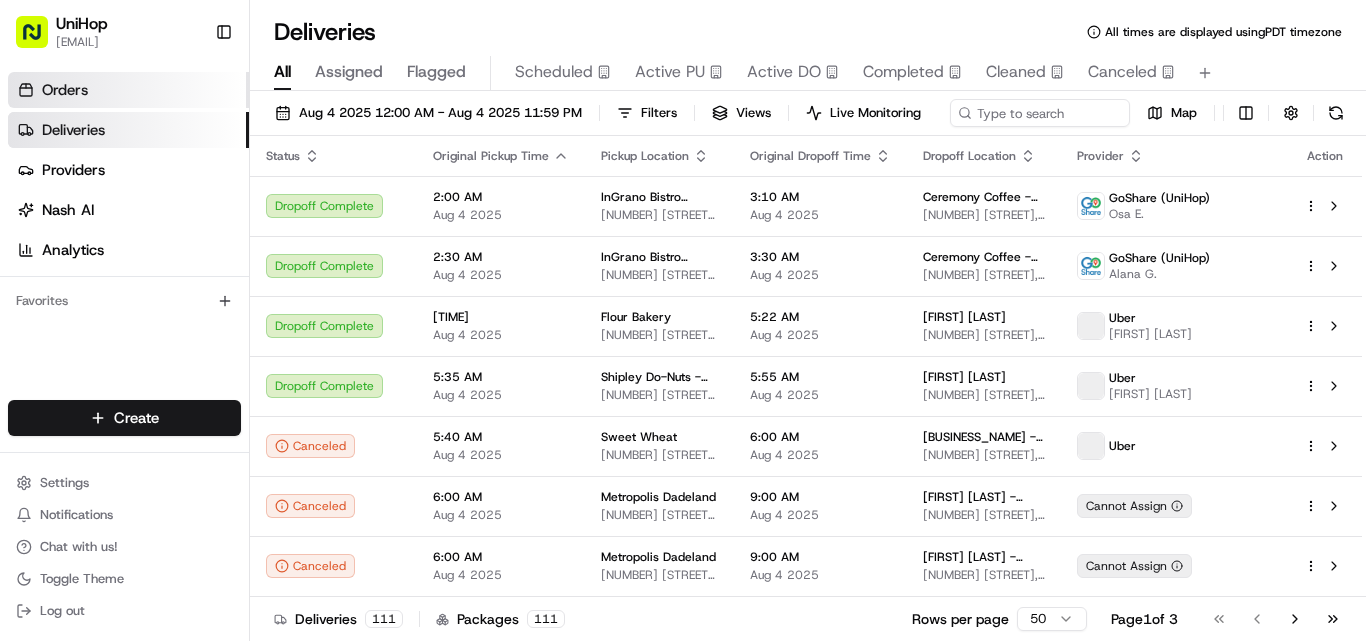 click on "Orders" at bounding box center (65, 90) 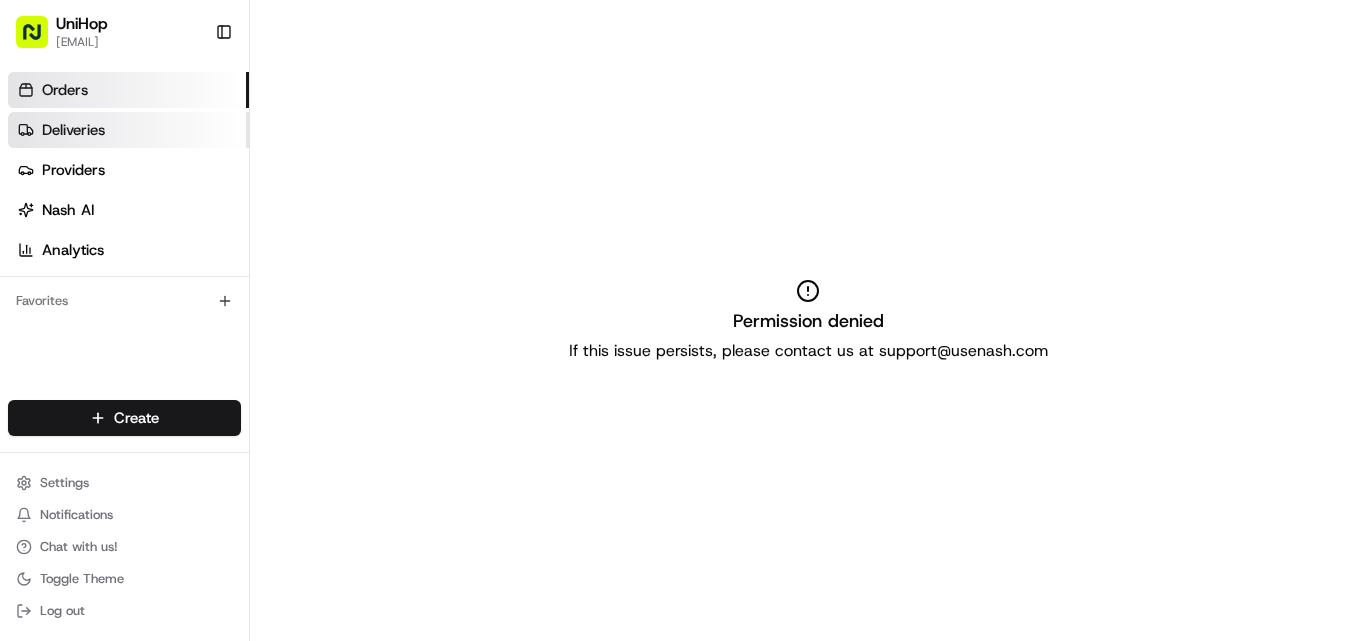 click on "Deliveries" at bounding box center (73, 130) 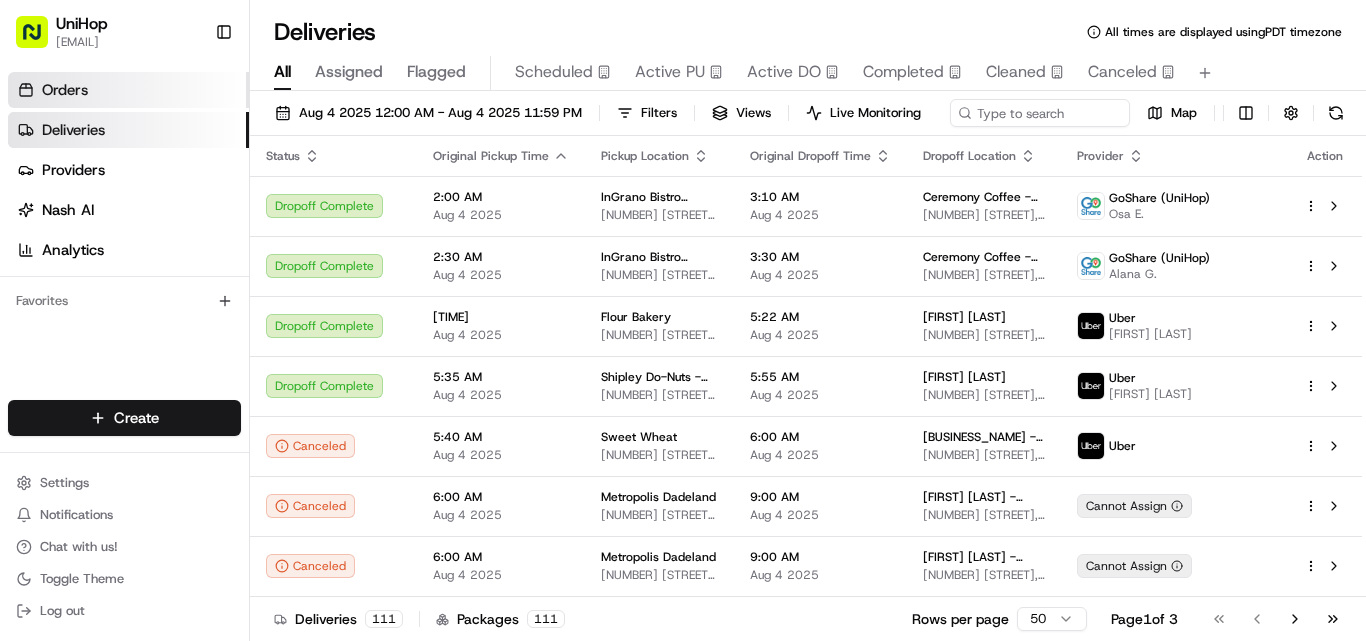 click on "Orders" at bounding box center (65, 90) 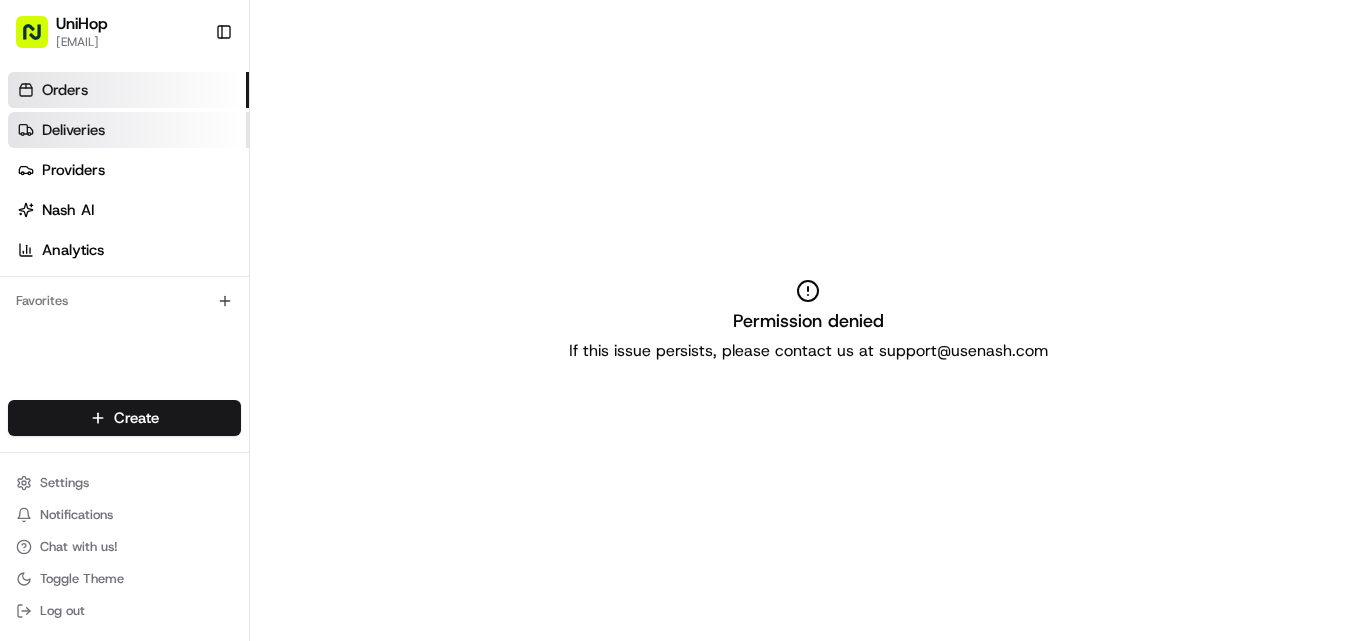click on "Deliveries" at bounding box center (73, 130) 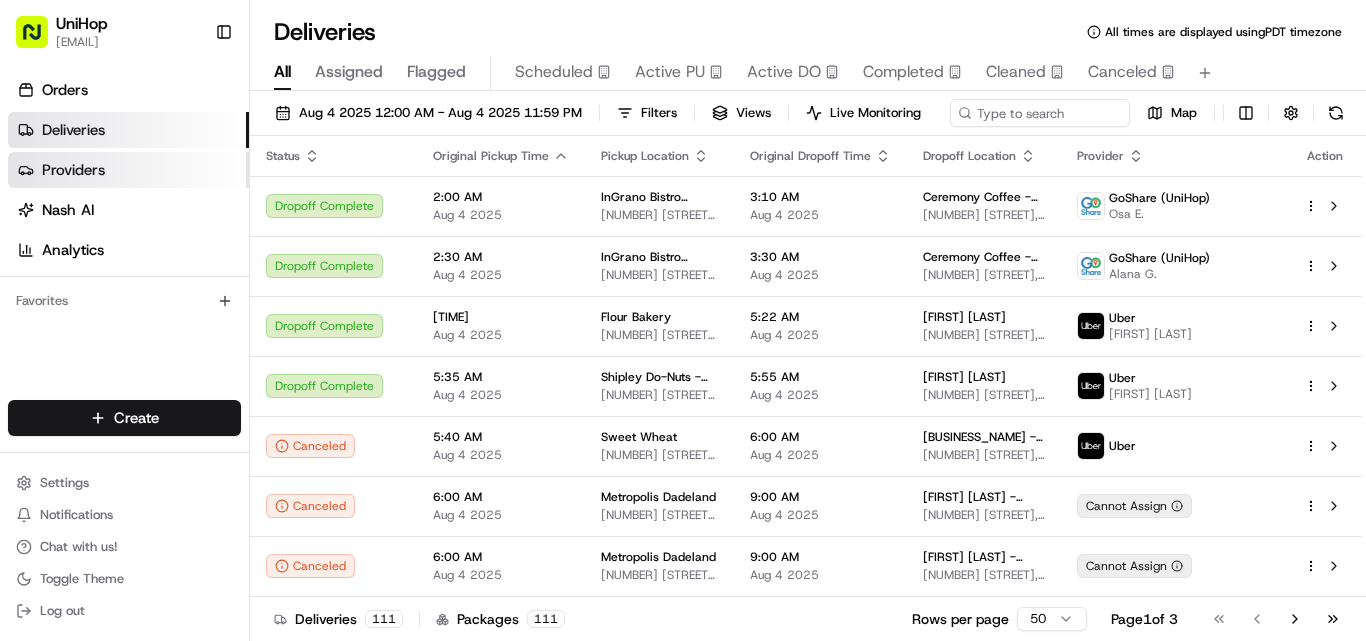 click on "Providers" at bounding box center (73, 170) 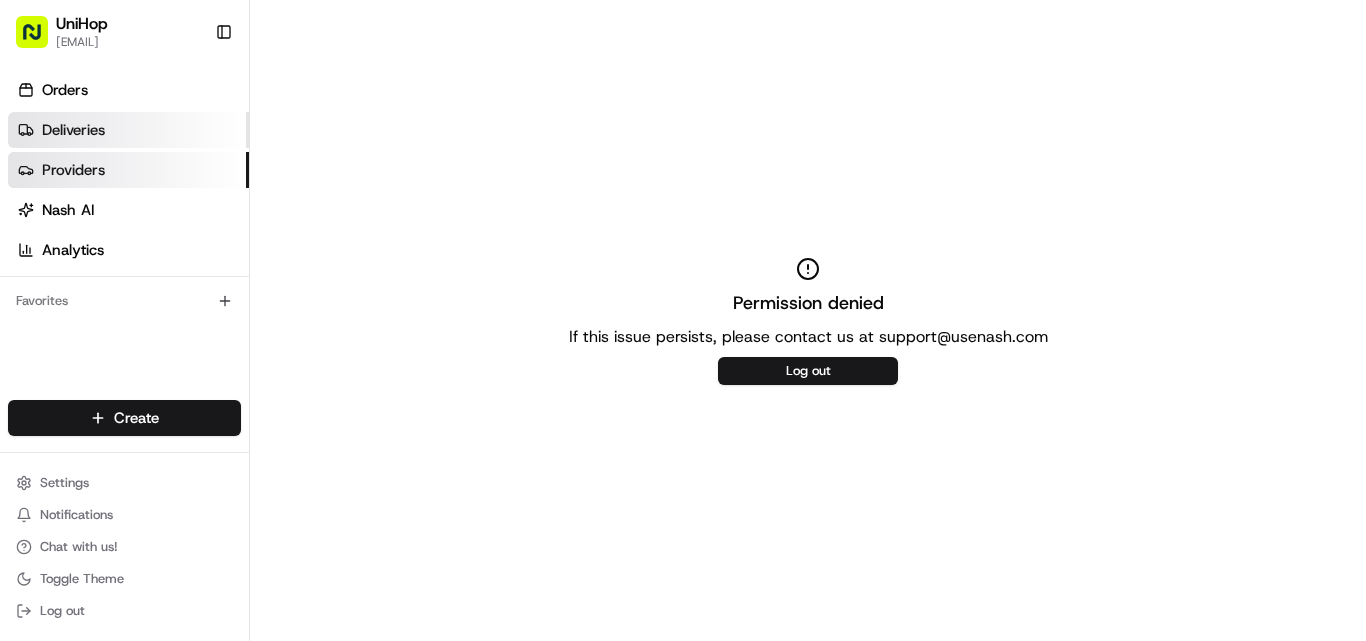 click on "Deliveries" at bounding box center [73, 130] 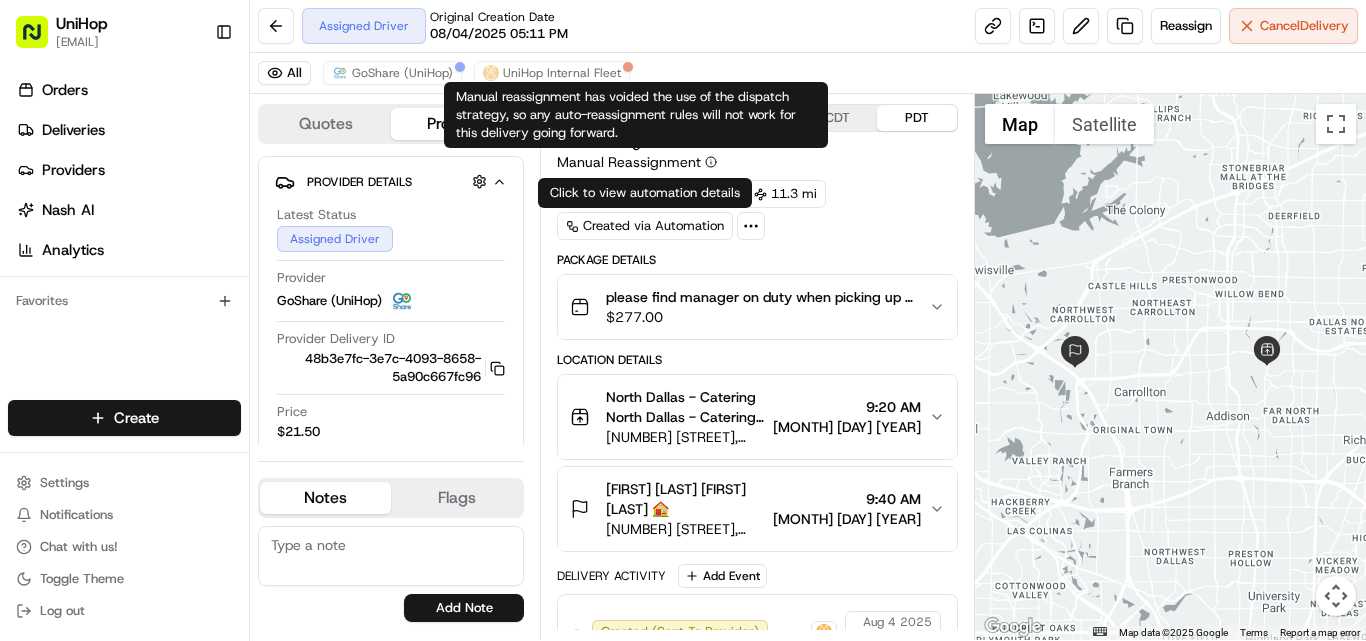scroll, scrollTop: 0, scrollLeft: 0, axis: both 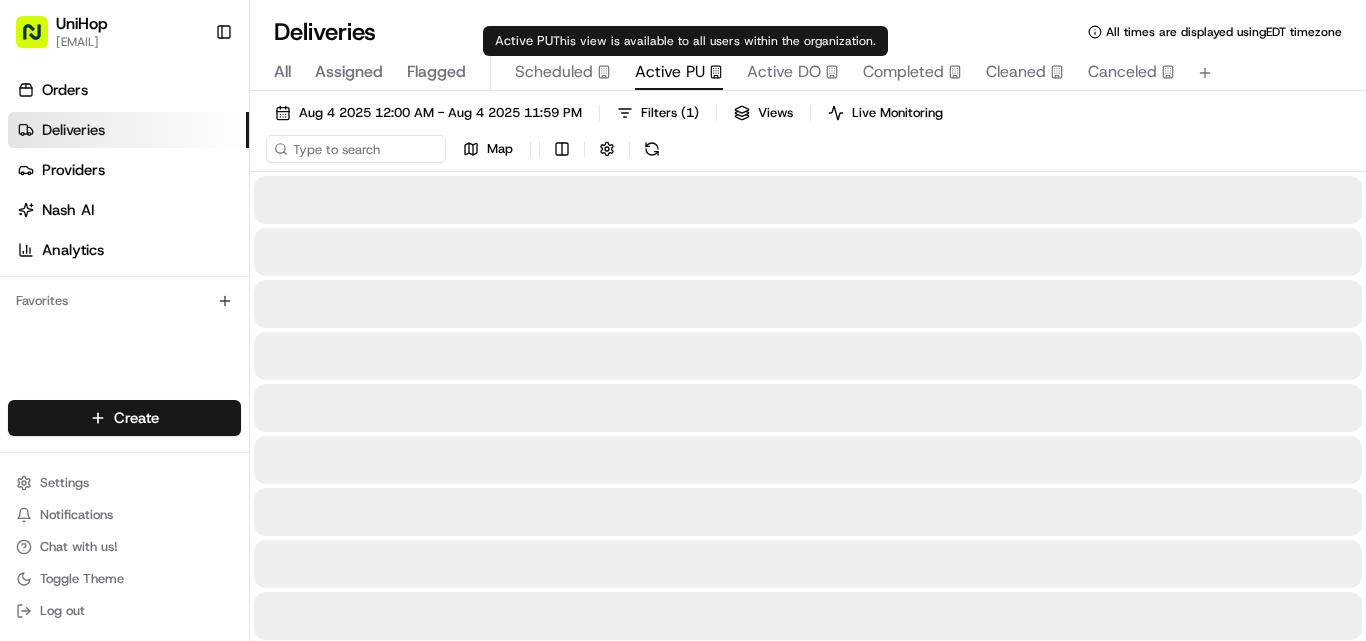 click on "Active PU" at bounding box center [670, 72] 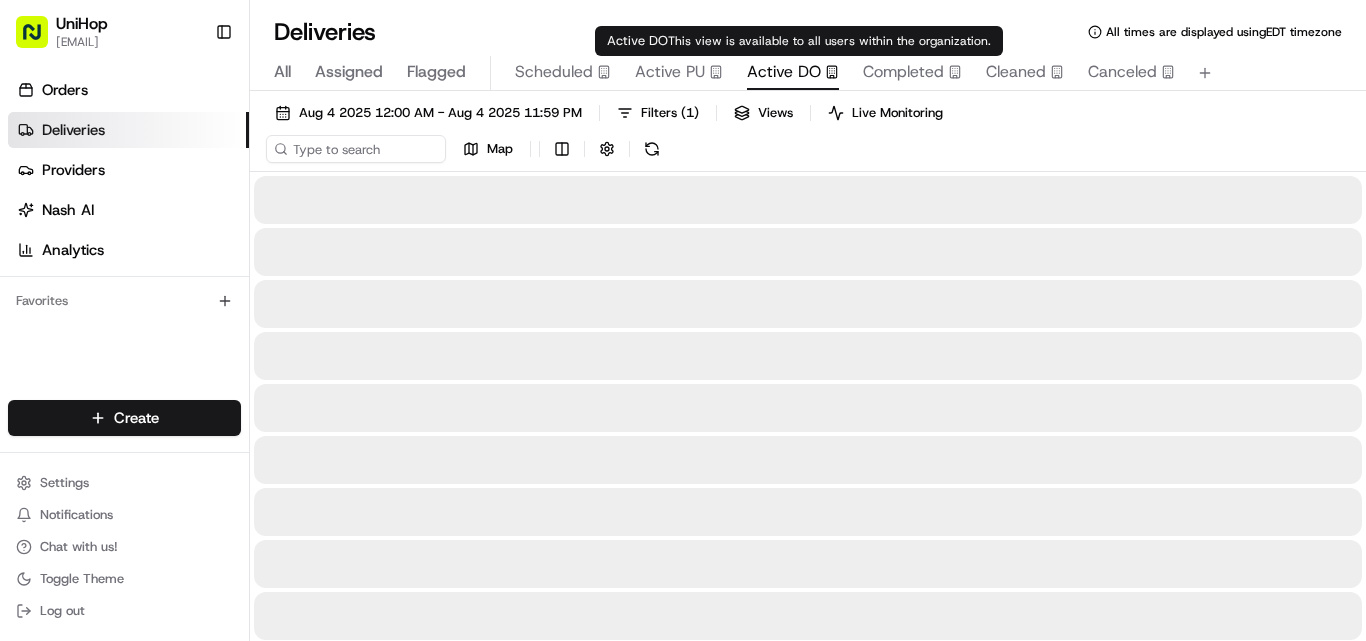 click on "Active DO" at bounding box center [784, 72] 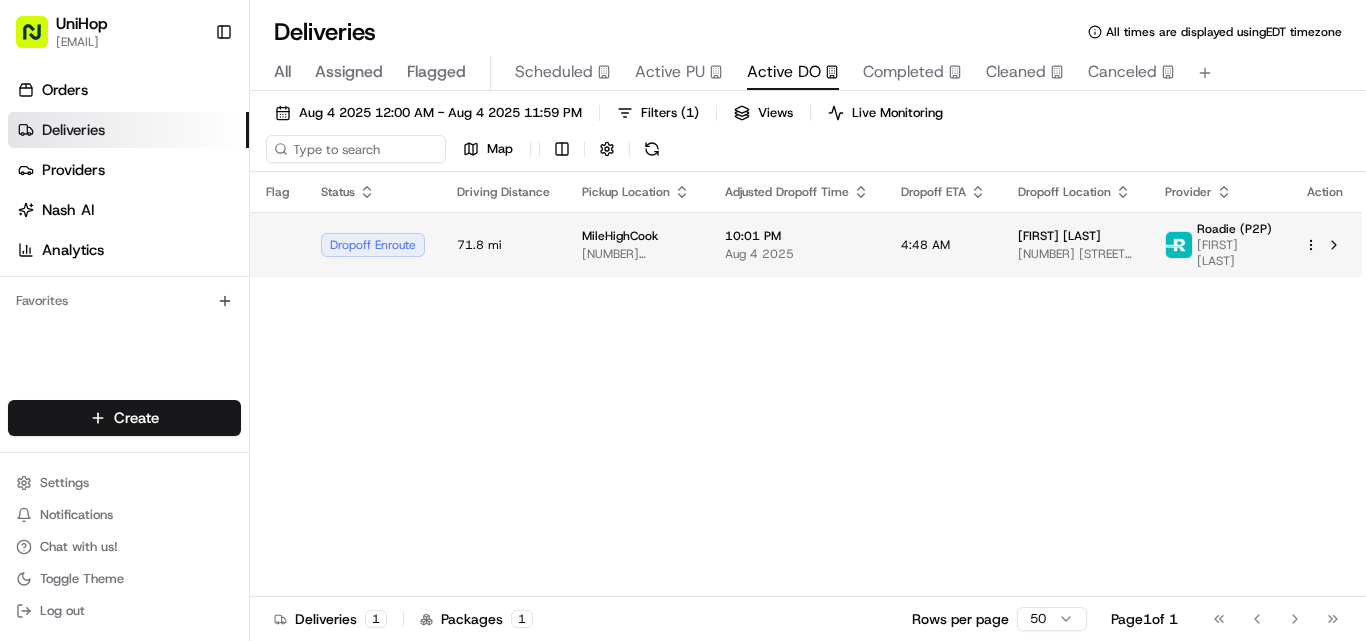 click on "[TIME] [MONTH] [DAY] [YEAR]" at bounding box center [797, 244] 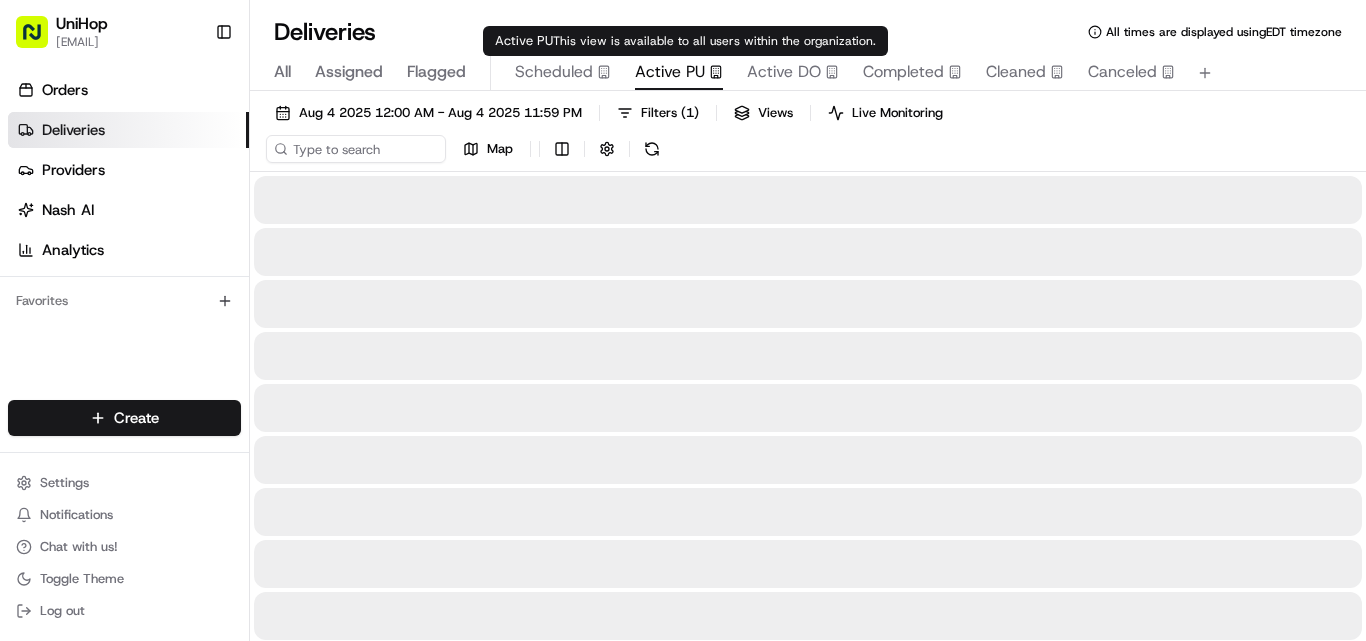 click on "Active PU" at bounding box center [670, 72] 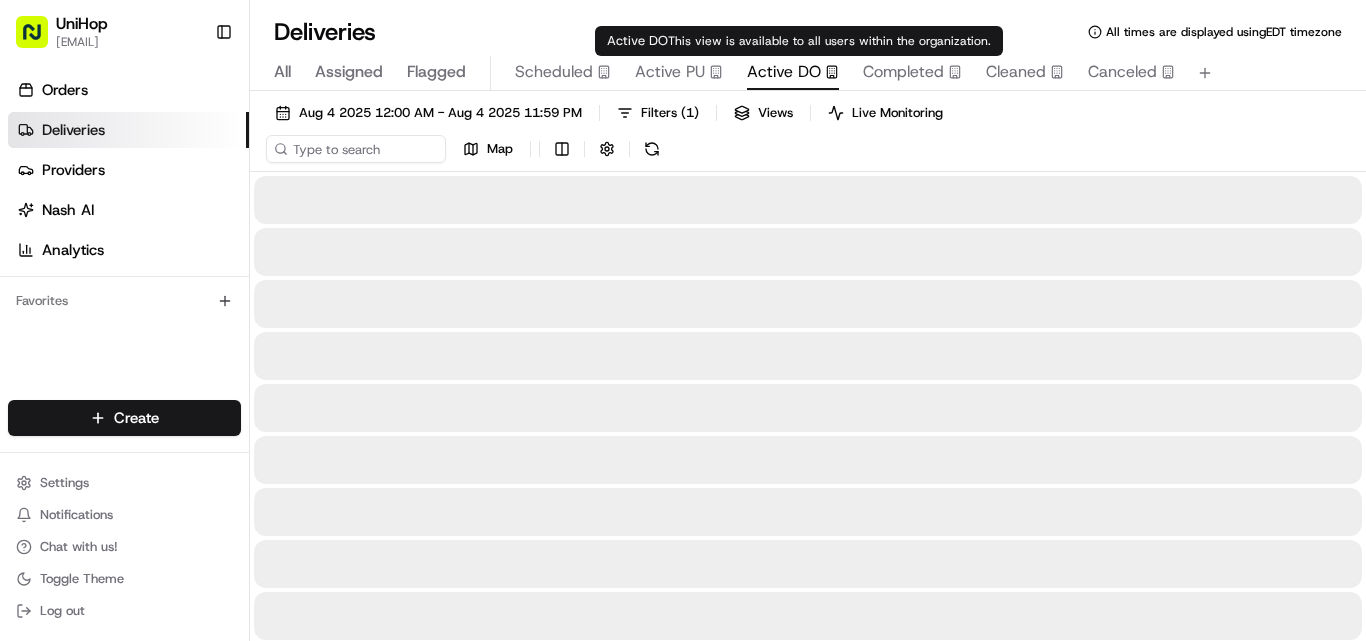 click on "Active DO" at bounding box center [784, 72] 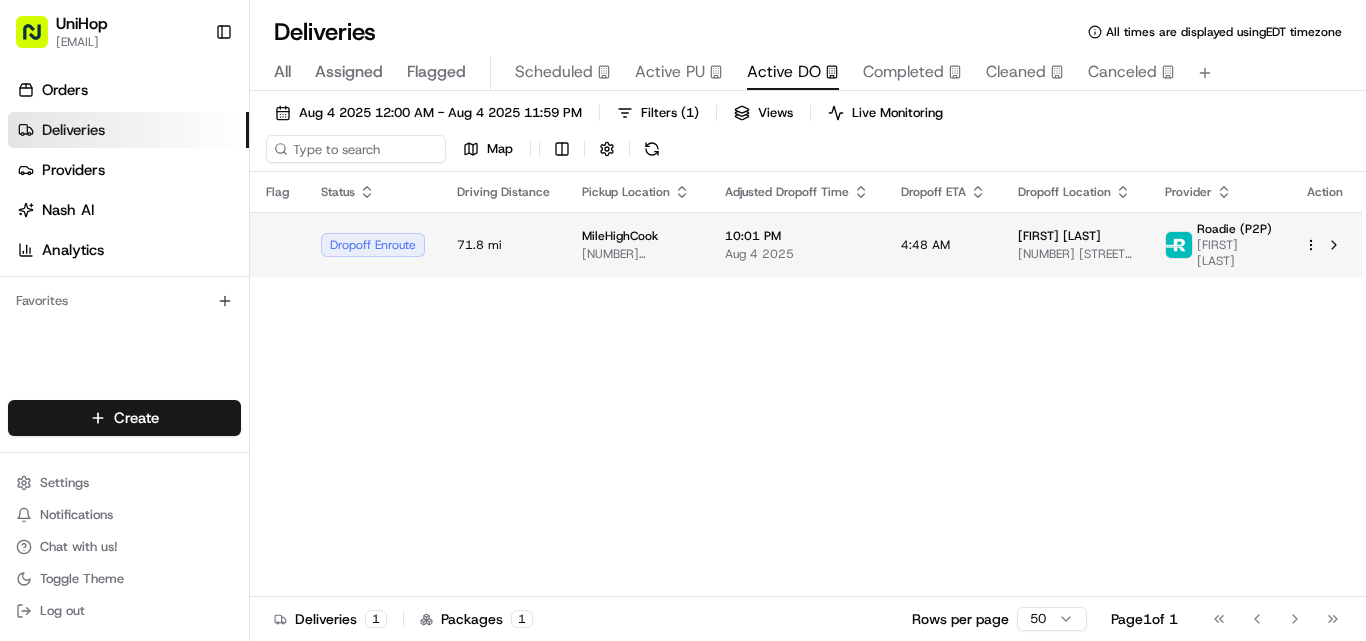 click at bounding box center [1179, 245] 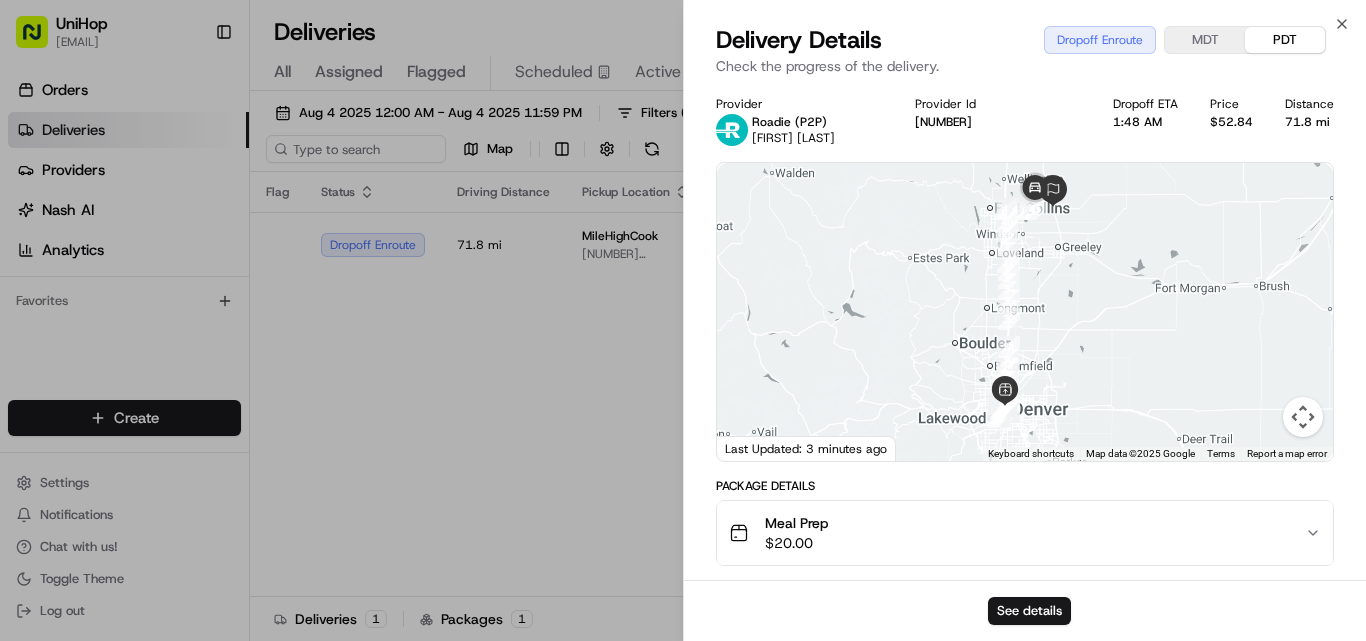 click on "MDT" at bounding box center [1205, 40] 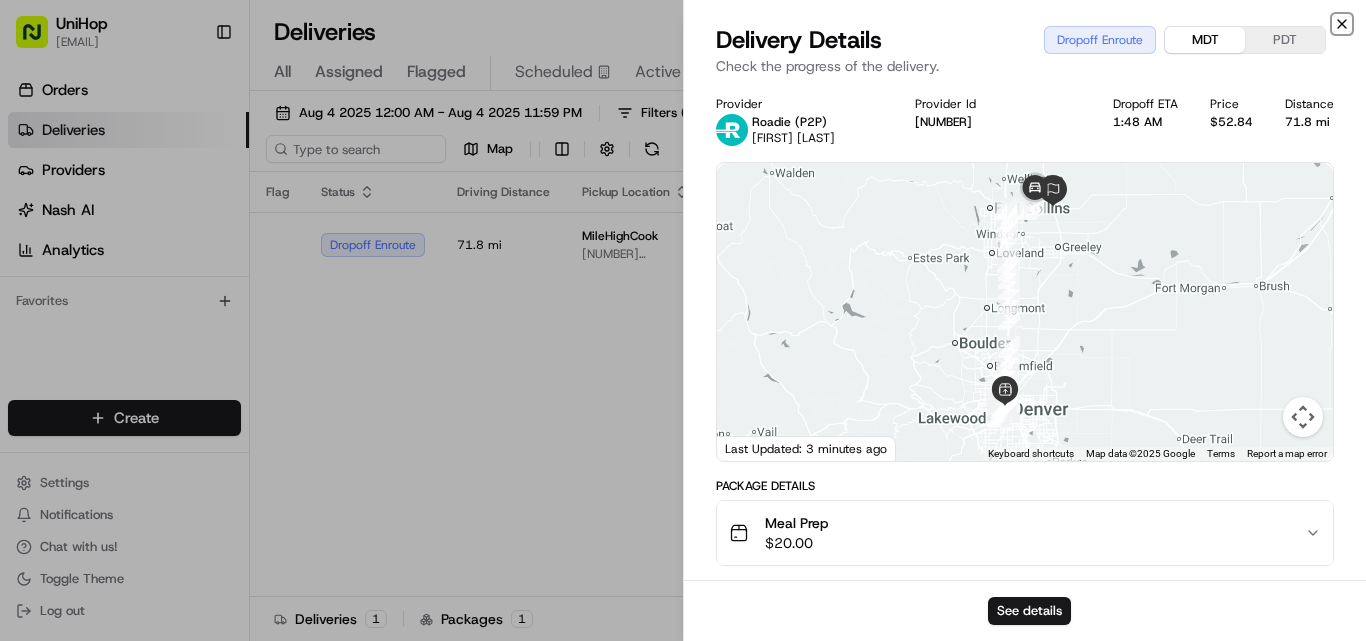 click 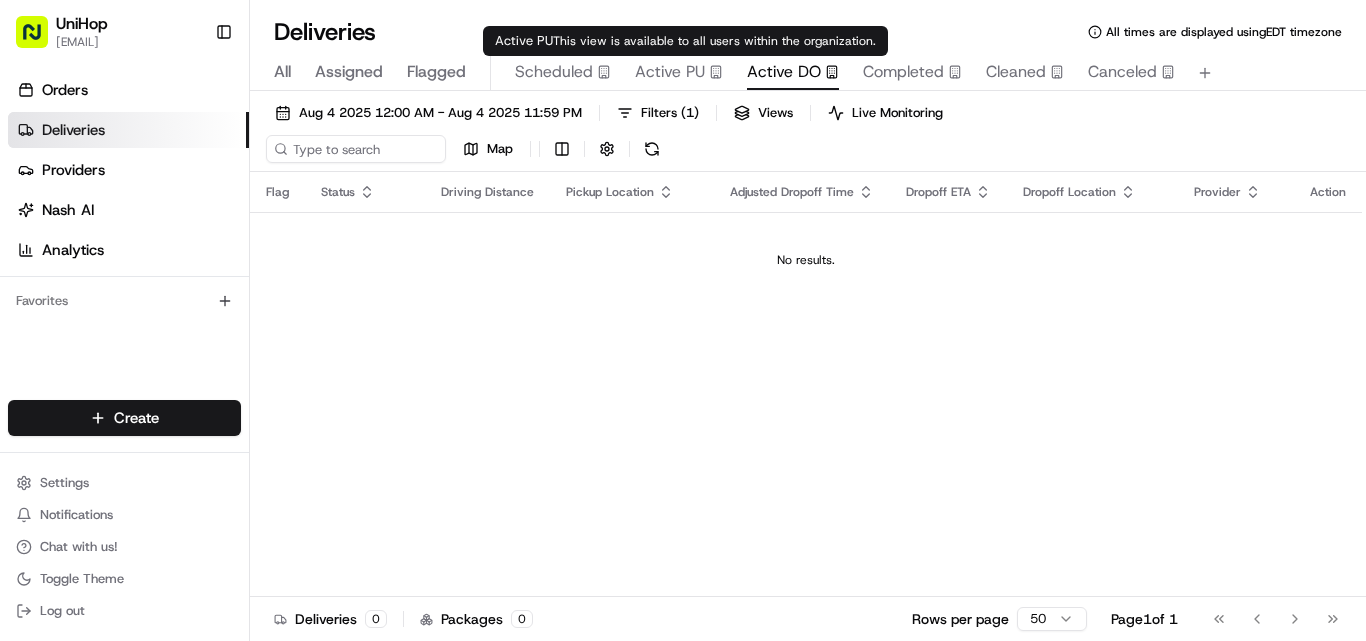 click on "Active PU" at bounding box center (670, 72) 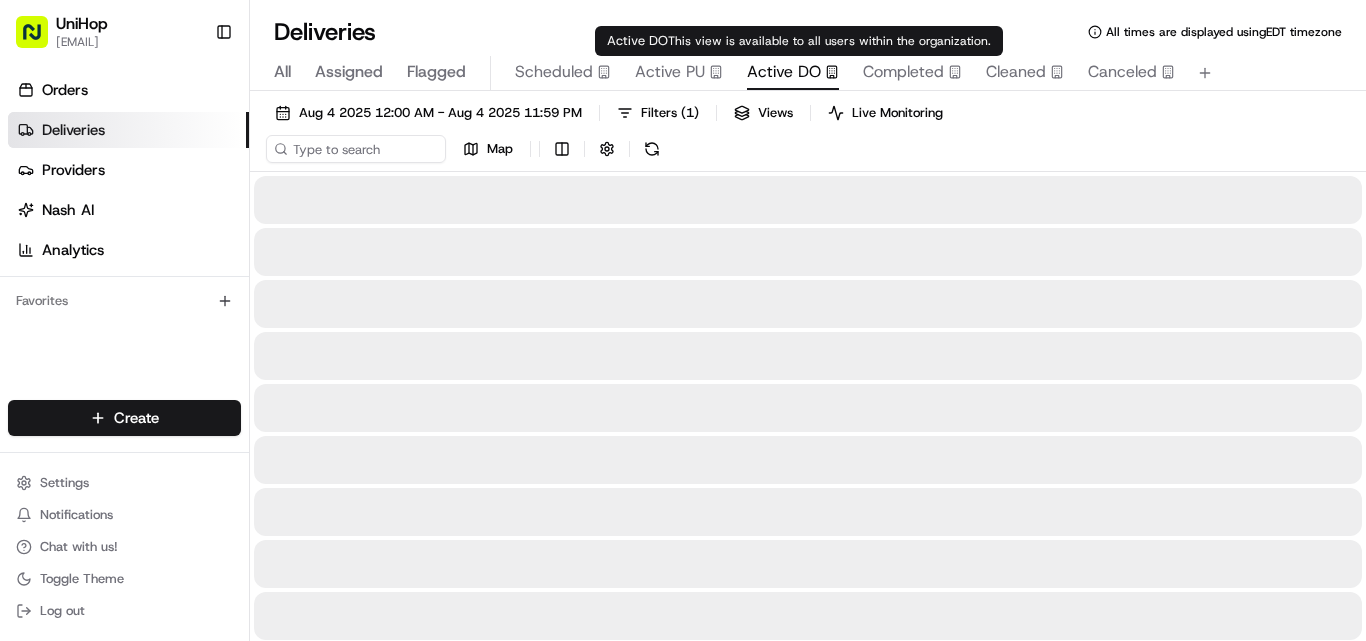 click on "Active DO" at bounding box center (784, 72) 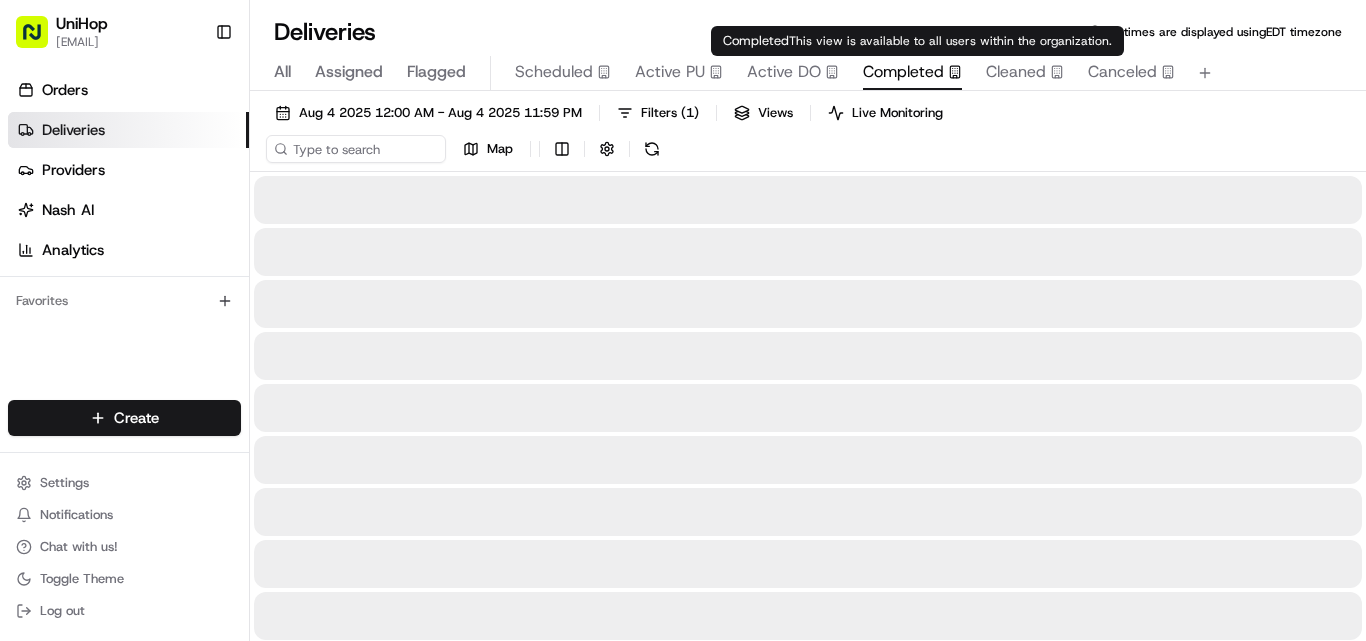 click on "Completed" at bounding box center [903, 72] 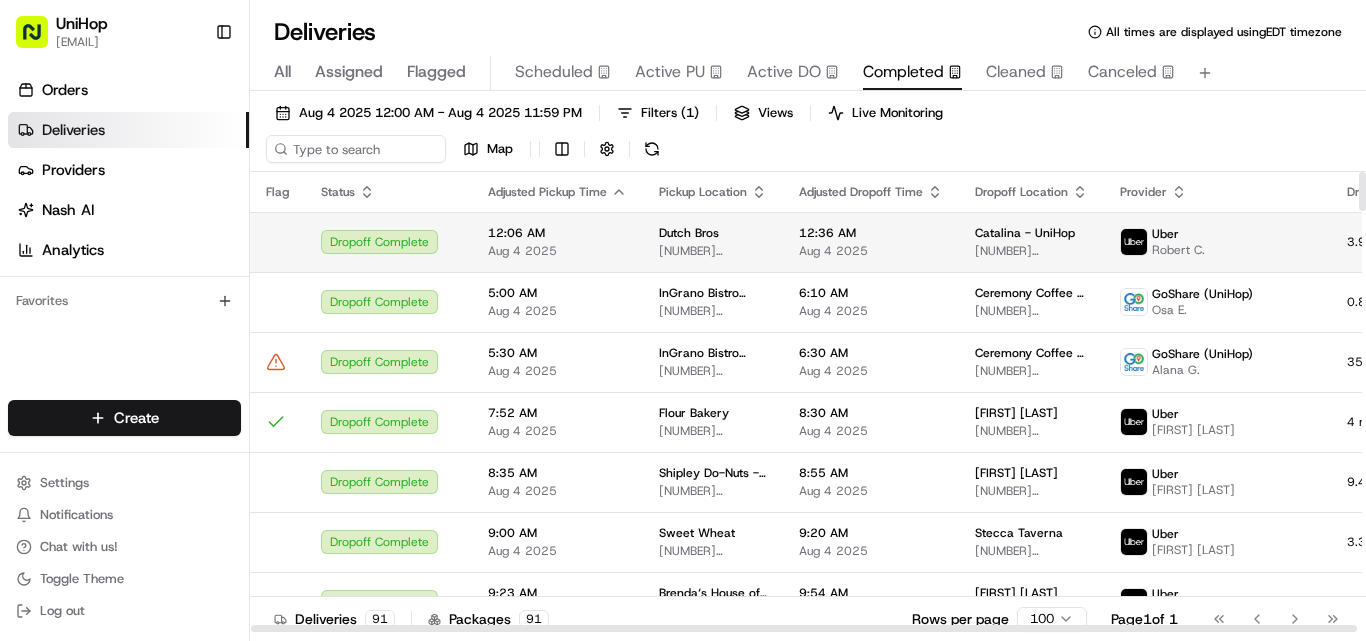 click on "Dropoff Complete" at bounding box center [388, 242] 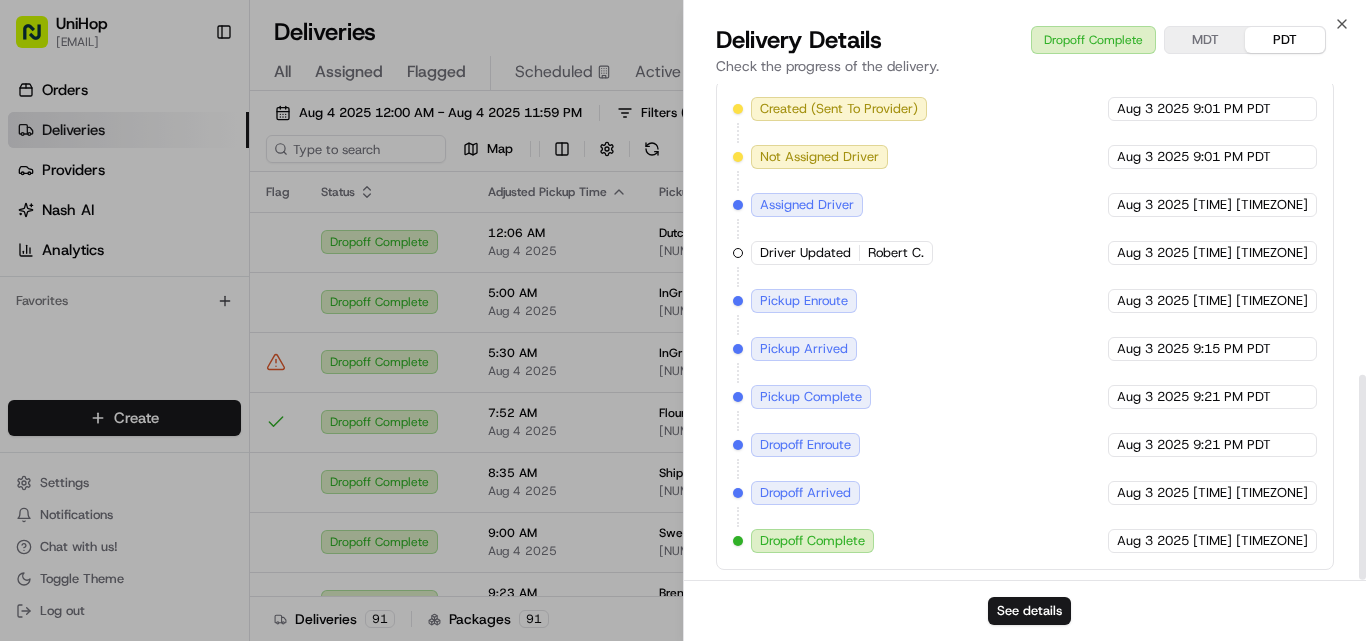 scroll, scrollTop: 702, scrollLeft: 0, axis: vertical 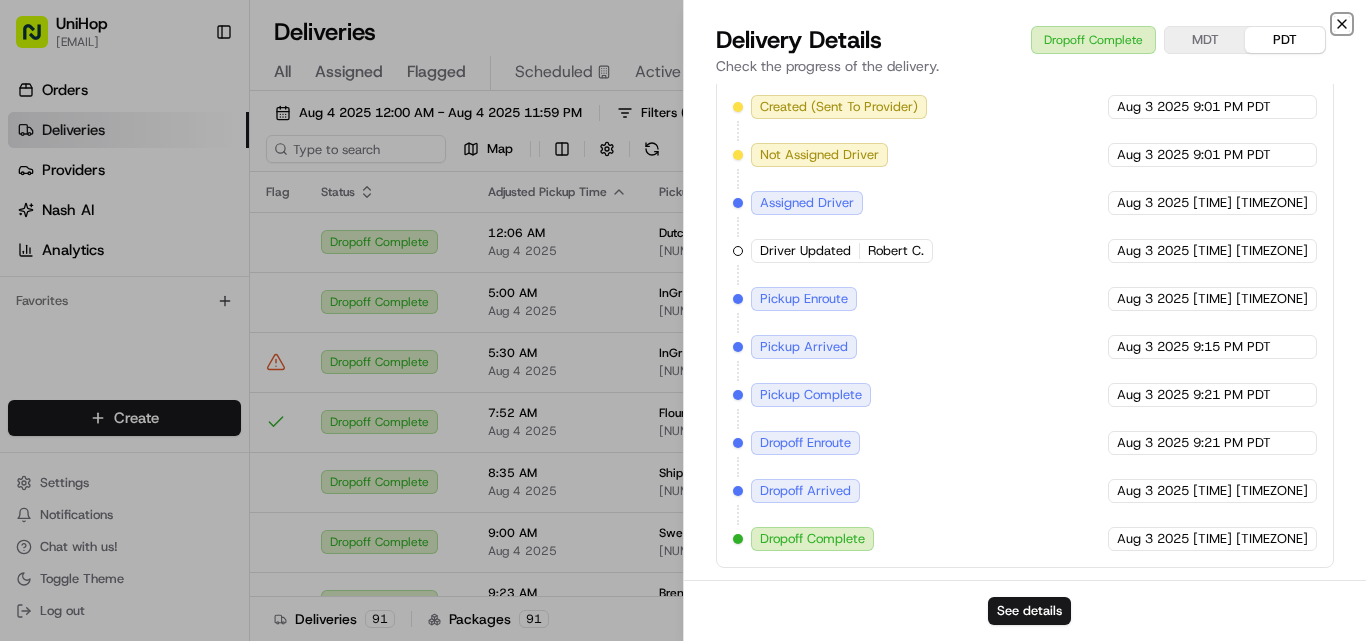 click 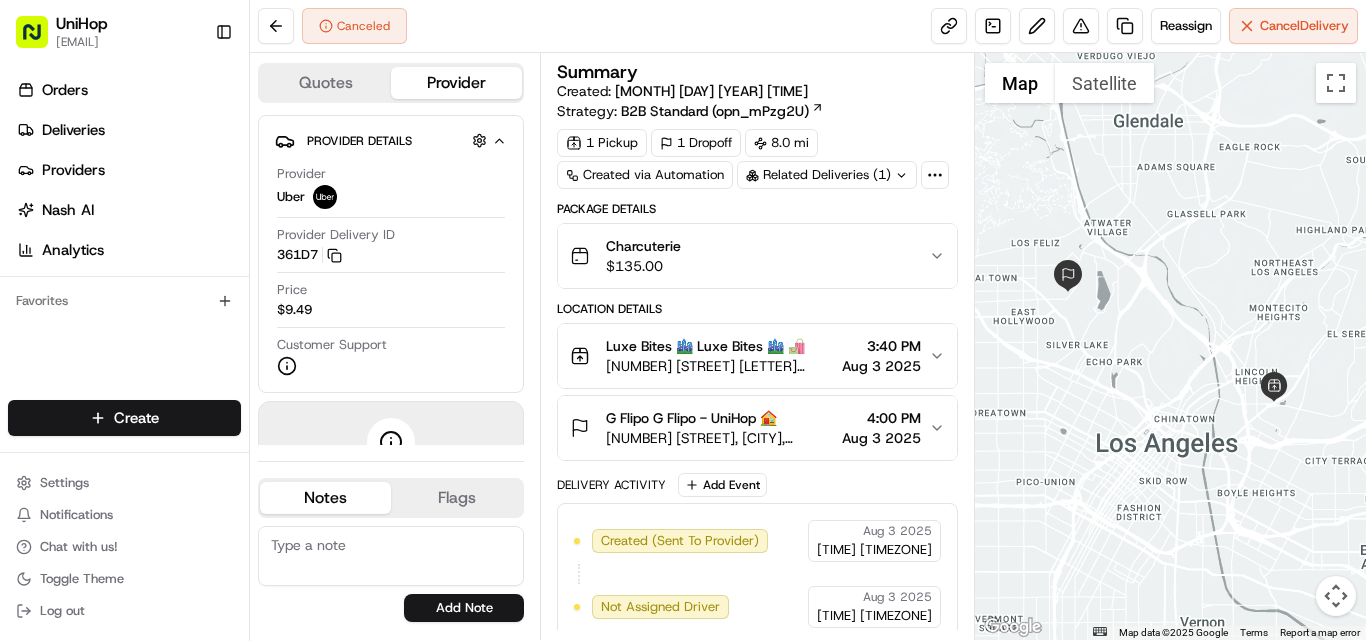 scroll, scrollTop: 0, scrollLeft: 0, axis: both 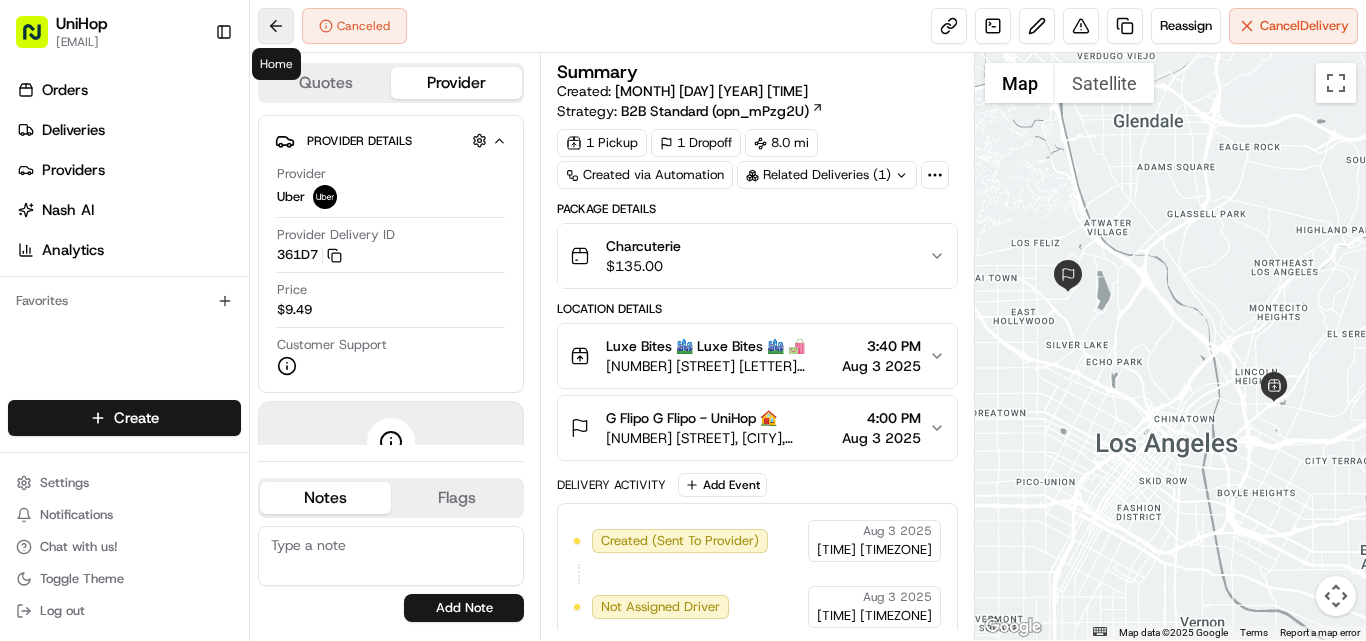click at bounding box center [276, 26] 